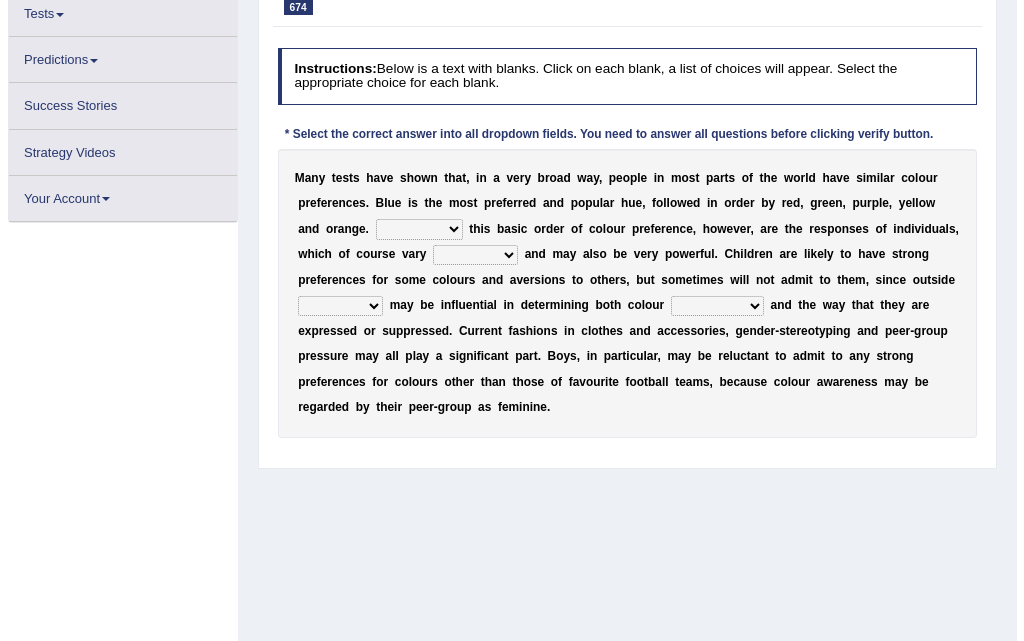 scroll, scrollTop: 0, scrollLeft: 0, axis: both 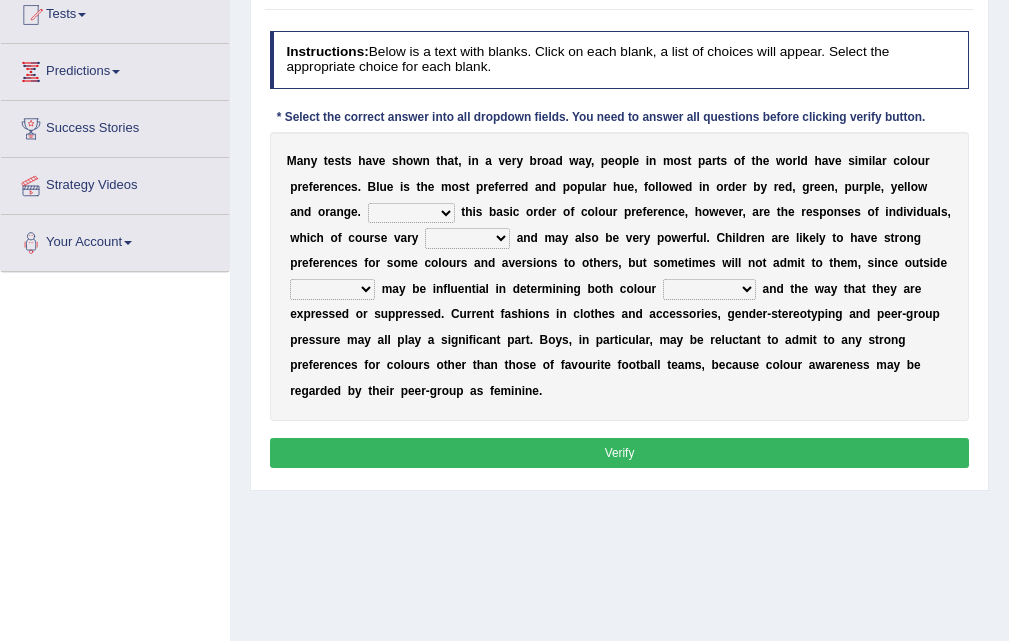 click on "Overlying Overlaying Overly Overall" at bounding box center (411, 213) 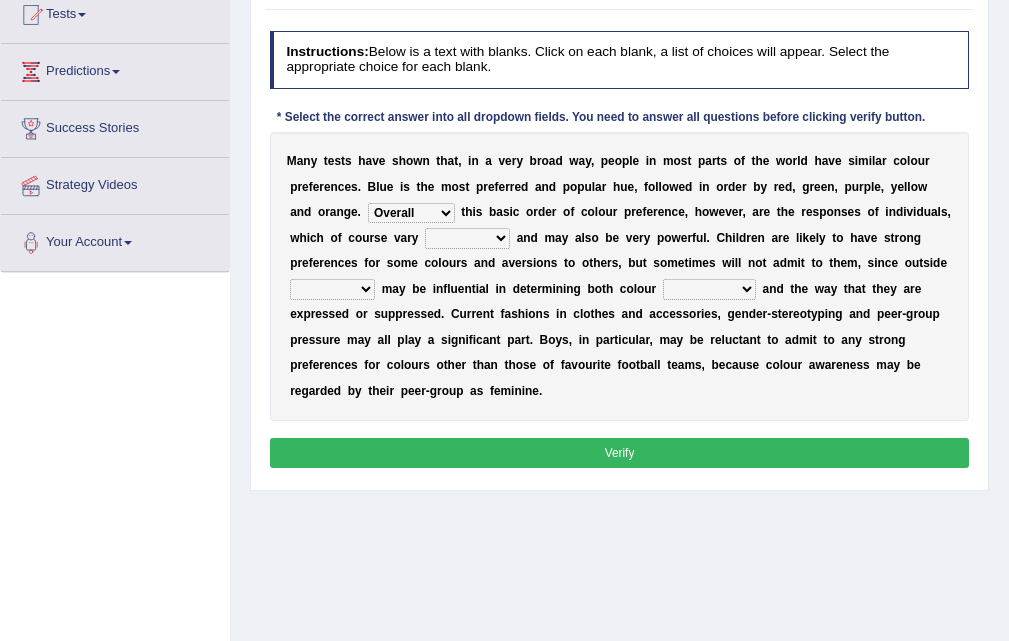 click on "Overlying Overlaying Overly Overall" at bounding box center (411, 213) 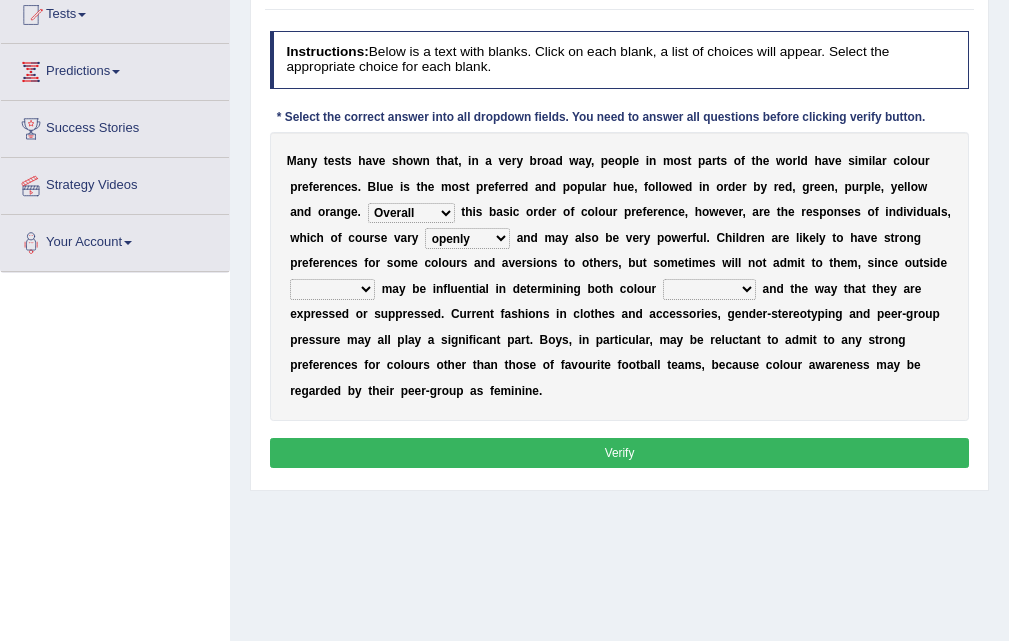 click on "grossly openly broadly widely" at bounding box center (467, 238) 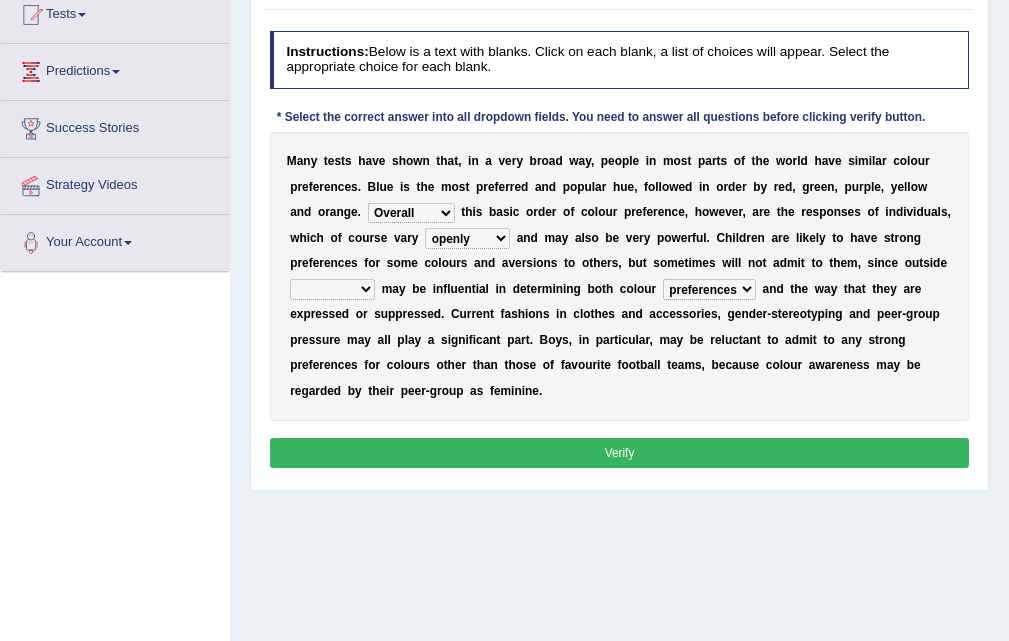 click on "facts collected gross factors" at bounding box center (332, 289) 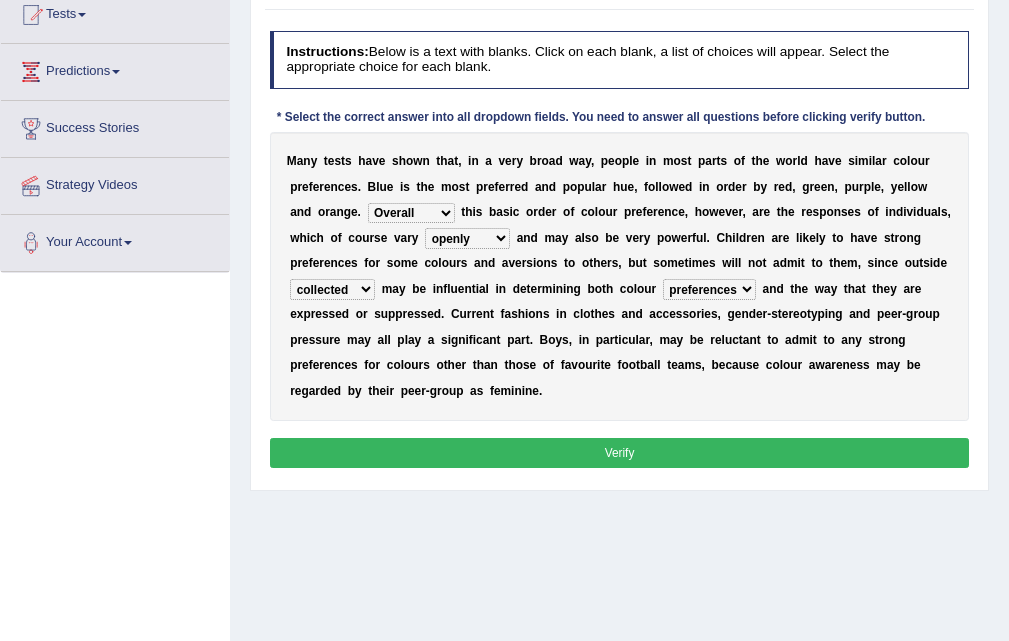 click on "Verify" at bounding box center (620, 452) 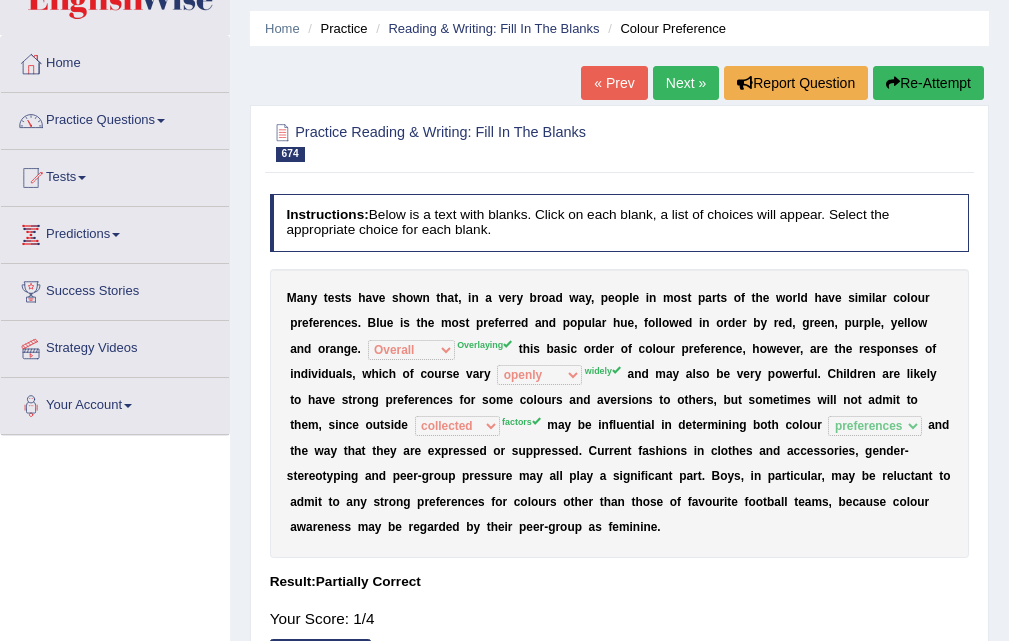 scroll, scrollTop: 0, scrollLeft: 0, axis: both 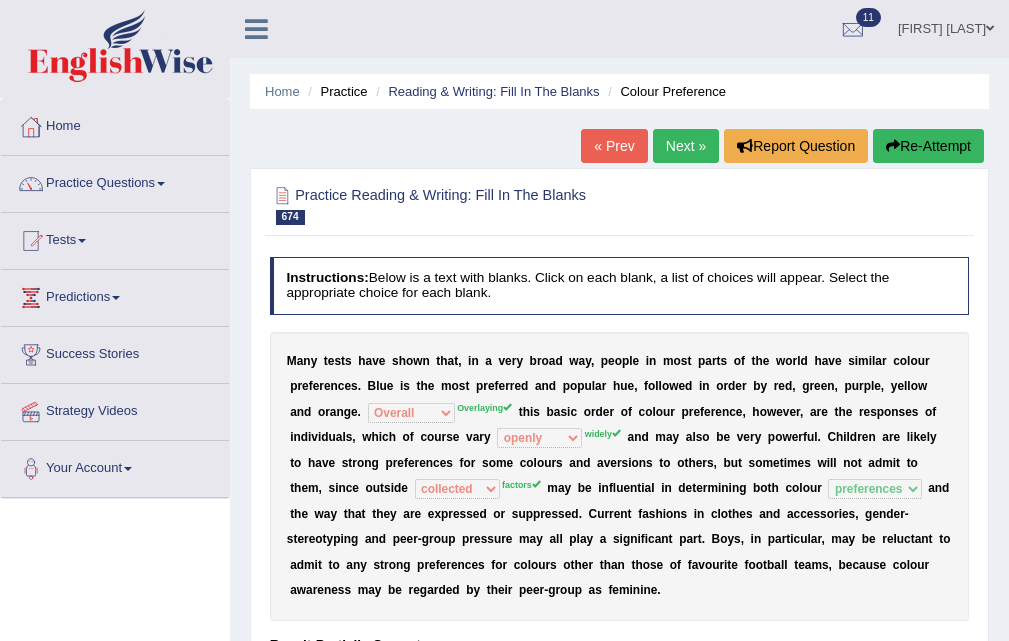click on "Next »" at bounding box center (686, 146) 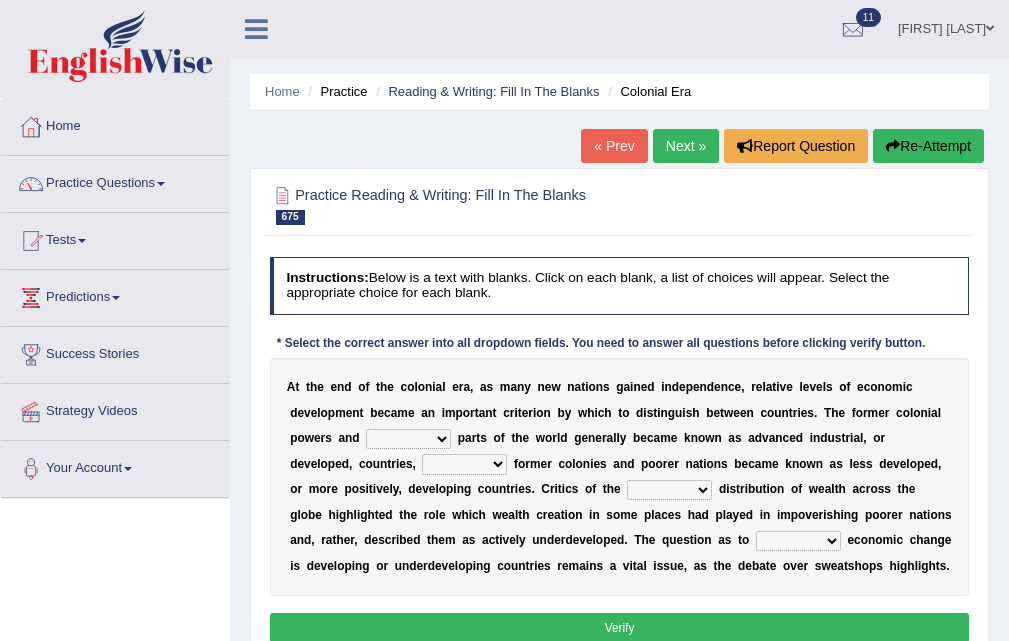 scroll, scrollTop: 100, scrollLeft: 0, axis: vertical 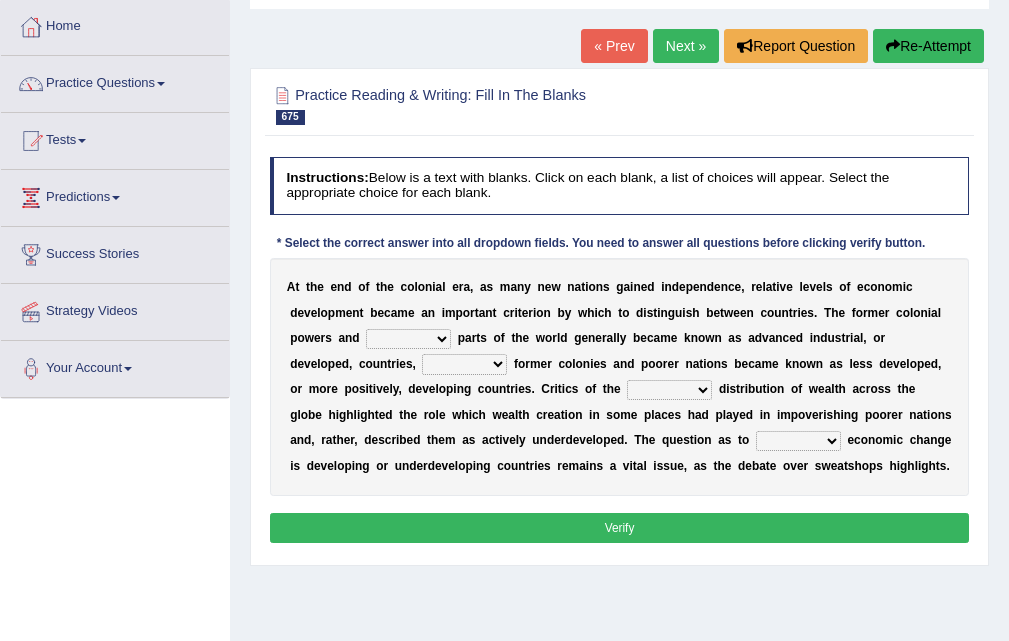click on "A t    t h e    e n d    o f    t h e    c o l o n i a l    e r a ,    a s    m a n y    n e w    n a t i o n s    g a i n e d    i n d e p e n d e n c e ,    r e l a t i v e    l e v e l s    o f    e c o n o m i c    d e v e l o p m e n t    b e c a m e    a n    i m p o r t a n t    c r i t e r i o n    b y    w h i c h    t o    d i s t i n g u i s h    b e t w e e n    c o u n t r i e s .    T h e    f o r m e r    c o l o n i a l    p o w e r s    a n d    several weathy wealthier various    p a r t s    o f    t h e    w o r l d    g e n e r a l l y    b e c a m e    k n o w n    a s    a d v a n c e d    i n d u s t r i a l ,    o r    d e v e l o p e d ,    c o u n t r i e s ,    while instance when whereas    f o r m e r    c o l o n i e s    a n d    p o o r e r    n a t i o n s    b e c a m e    k n o w n    a s    l e s s    d e v e l o p e d ,    o r    m o r e    p o s i t i v e l y ,    d e v e l o p i n g    c o u n t r i e s ." at bounding box center [620, 377] 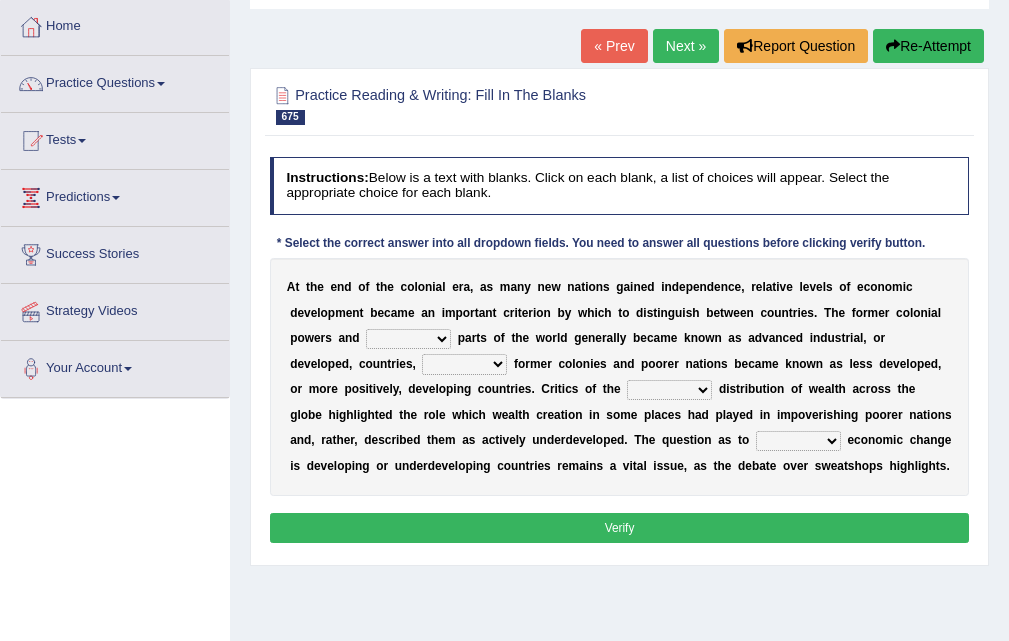 select on "several" 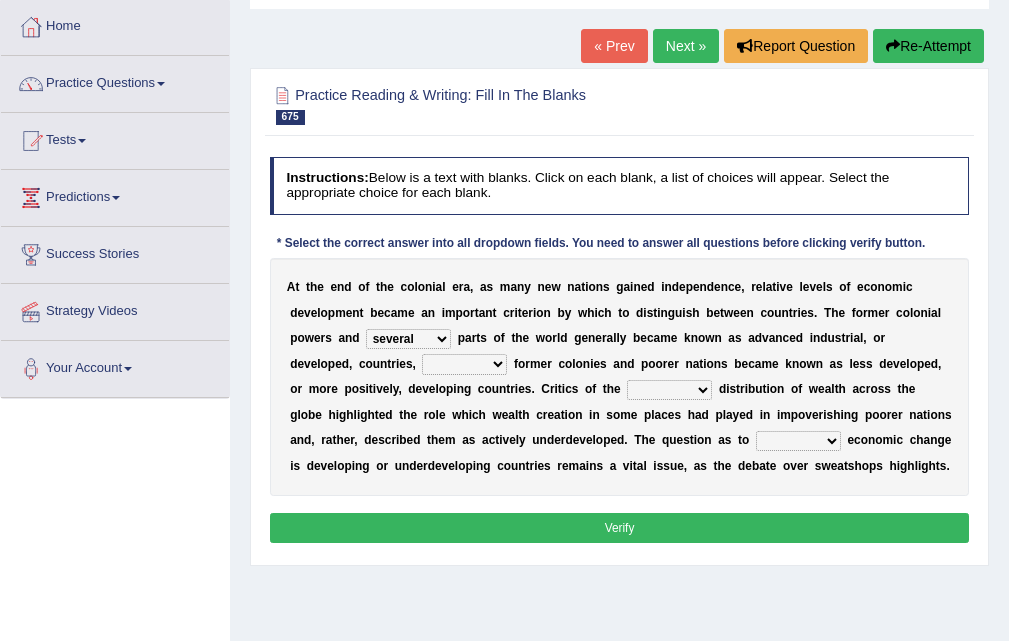 click on "several weathy wealthier various" at bounding box center [408, 339] 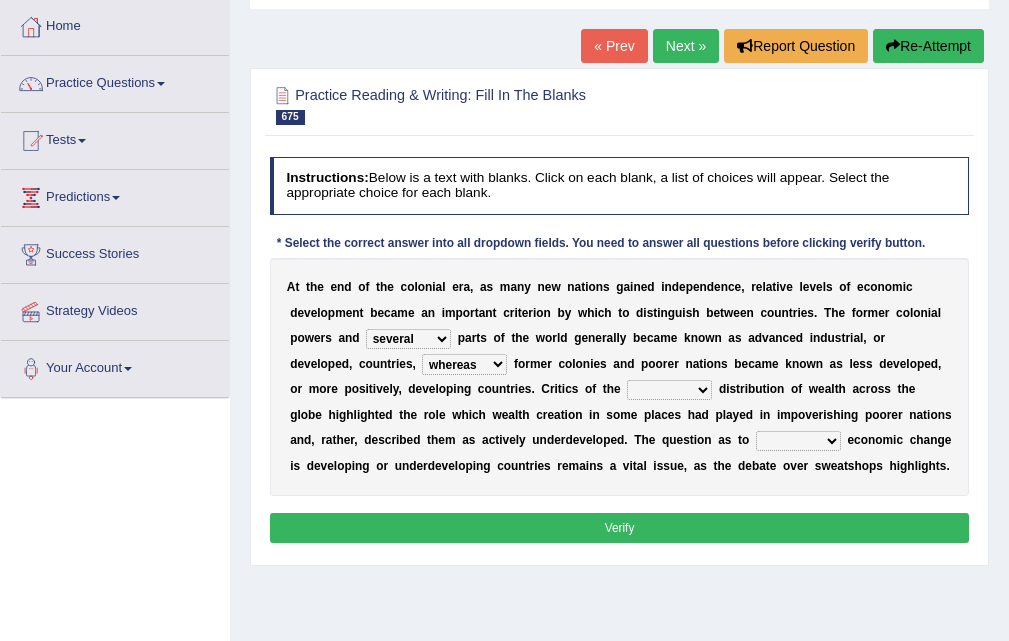 click on "while instance when whereas" at bounding box center [464, 364] 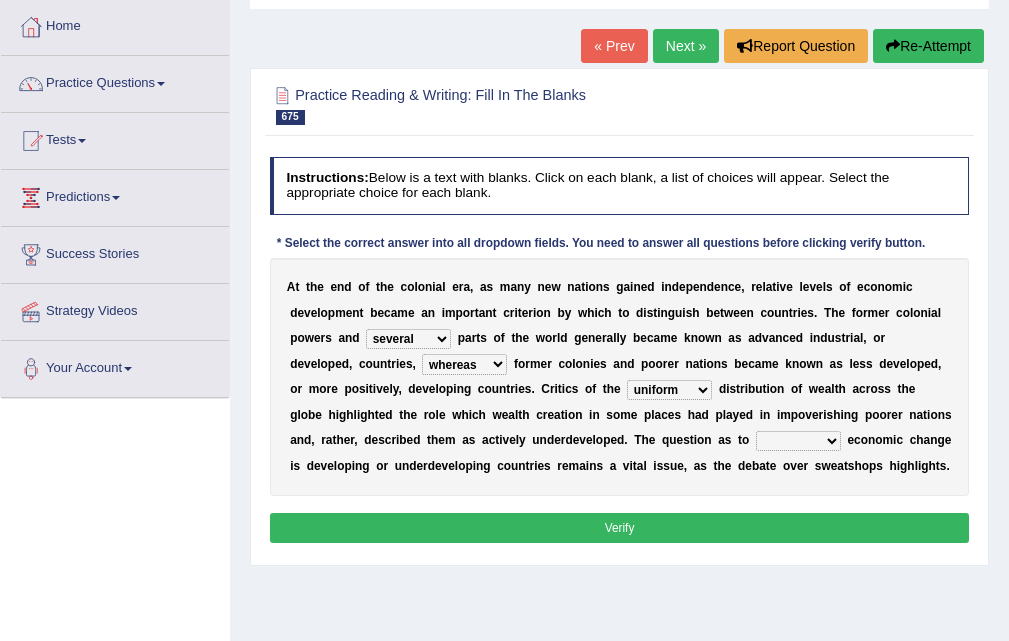 click on "uniform uneven evenly unlock" at bounding box center [669, 390] 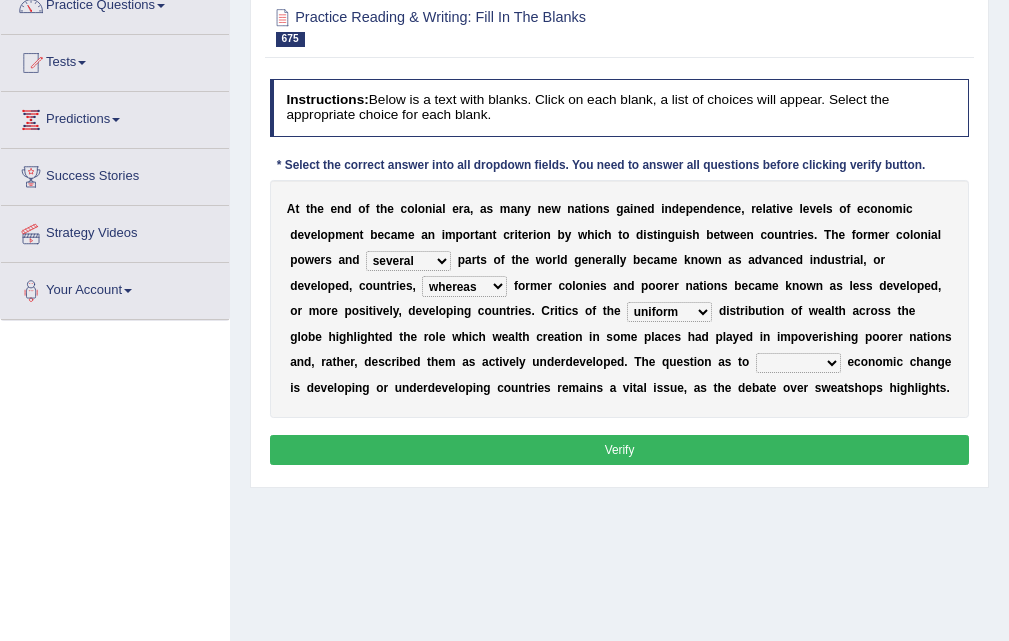 scroll, scrollTop: 0, scrollLeft: 0, axis: both 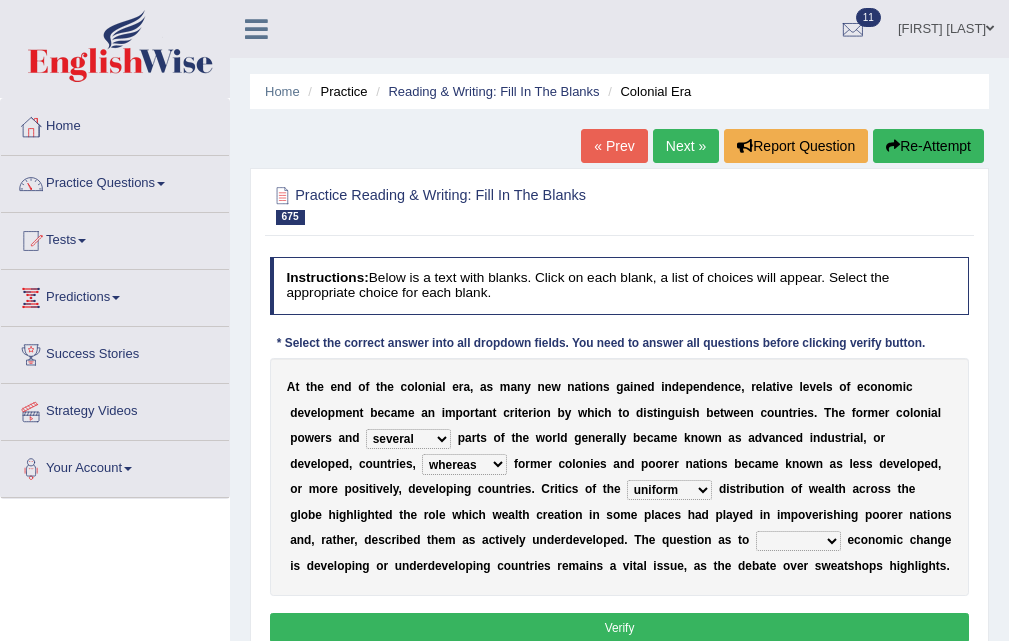 click on "whether wherever whenever while" at bounding box center (798, 541) 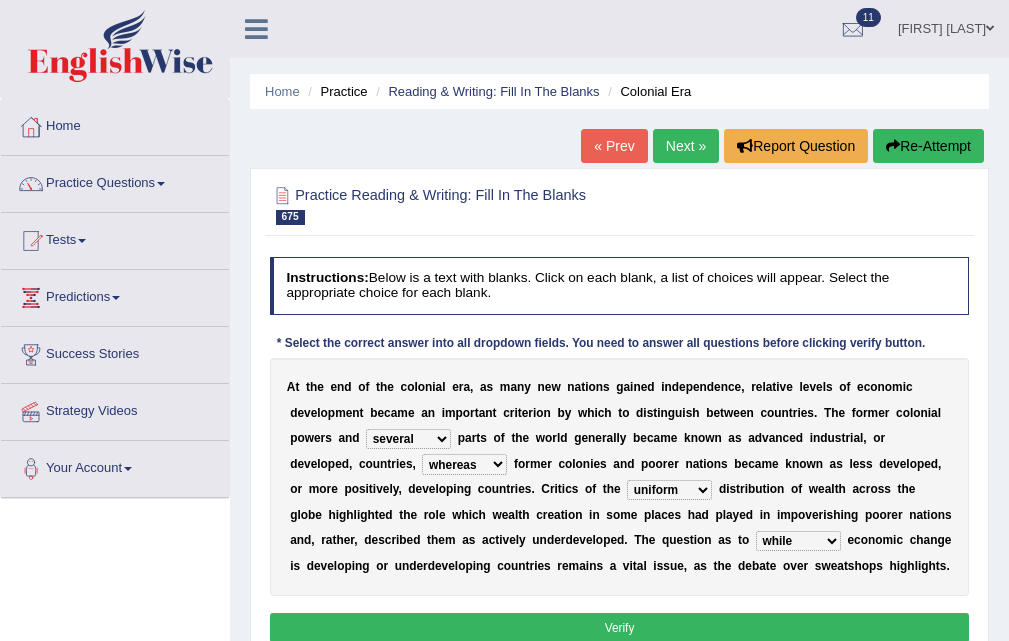 click on "whether wherever whenever while" at bounding box center (798, 541) 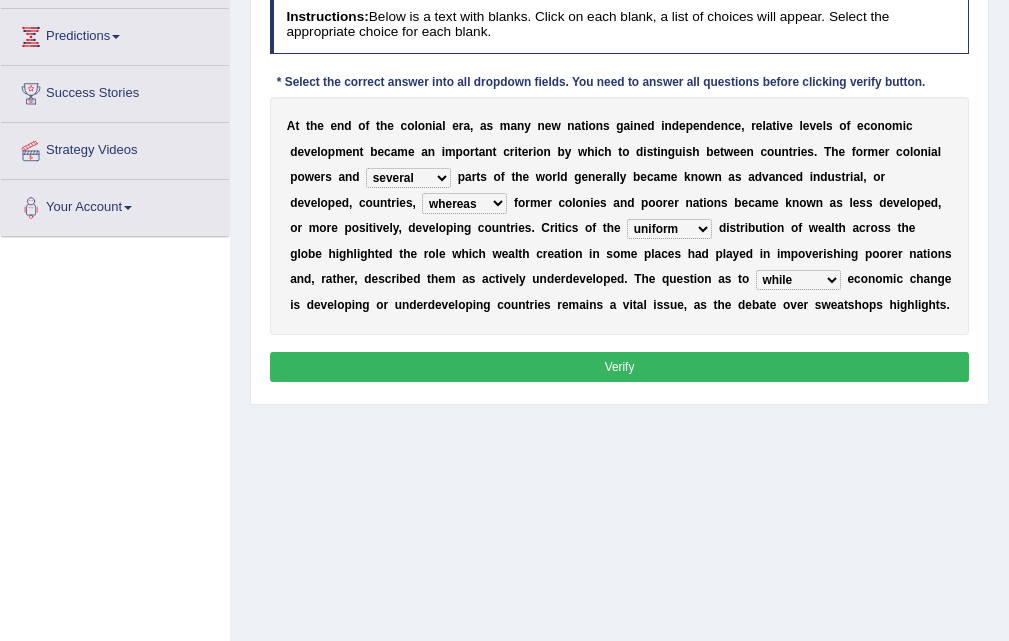 scroll, scrollTop: 409, scrollLeft: 0, axis: vertical 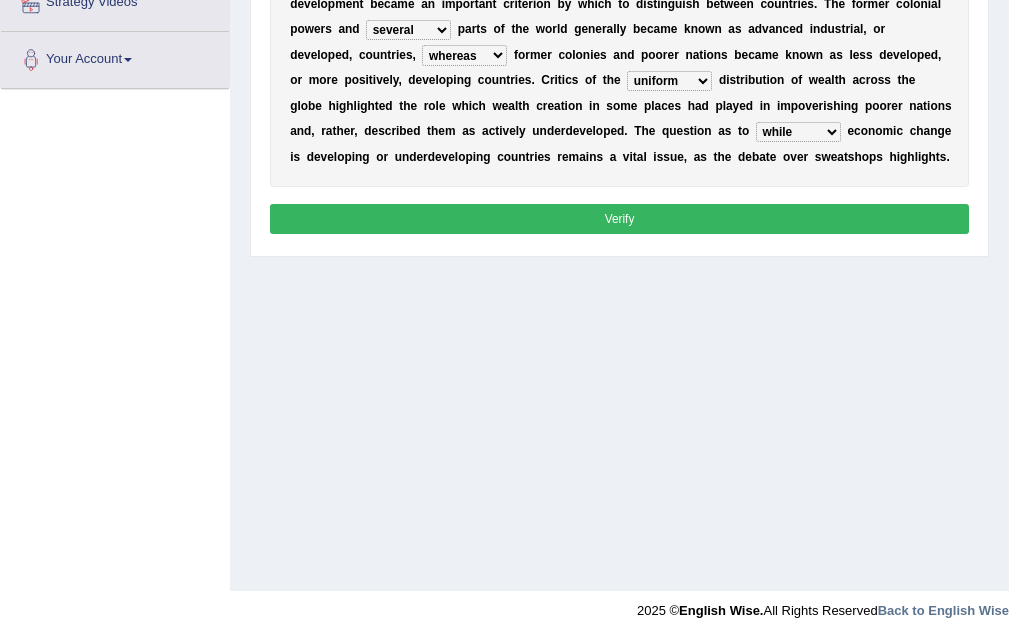 click on "Verify" at bounding box center (620, 218) 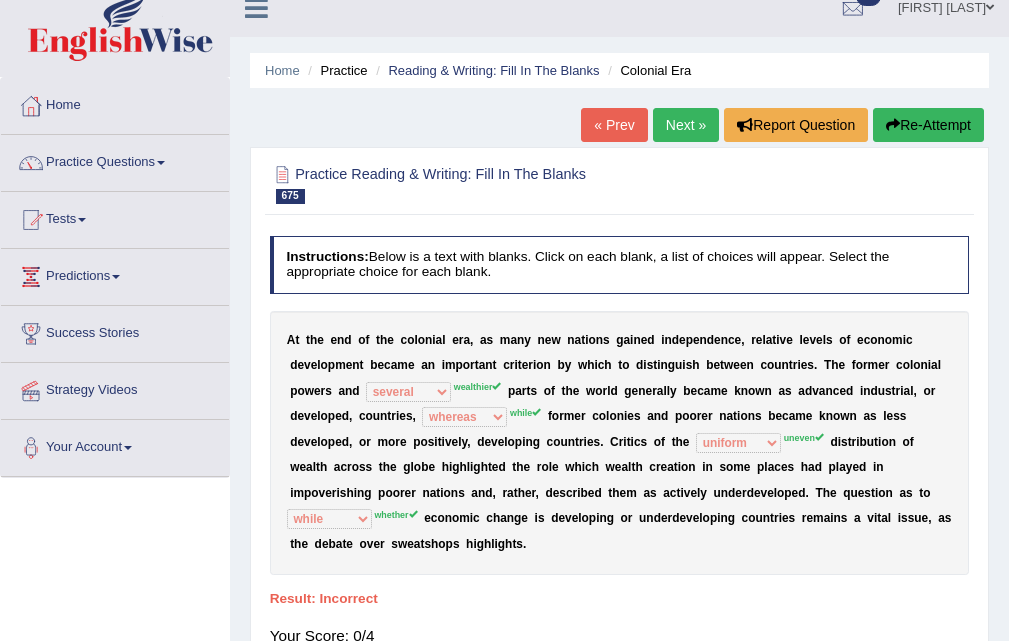 scroll, scrollTop: 0, scrollLeft: 0, axis: both 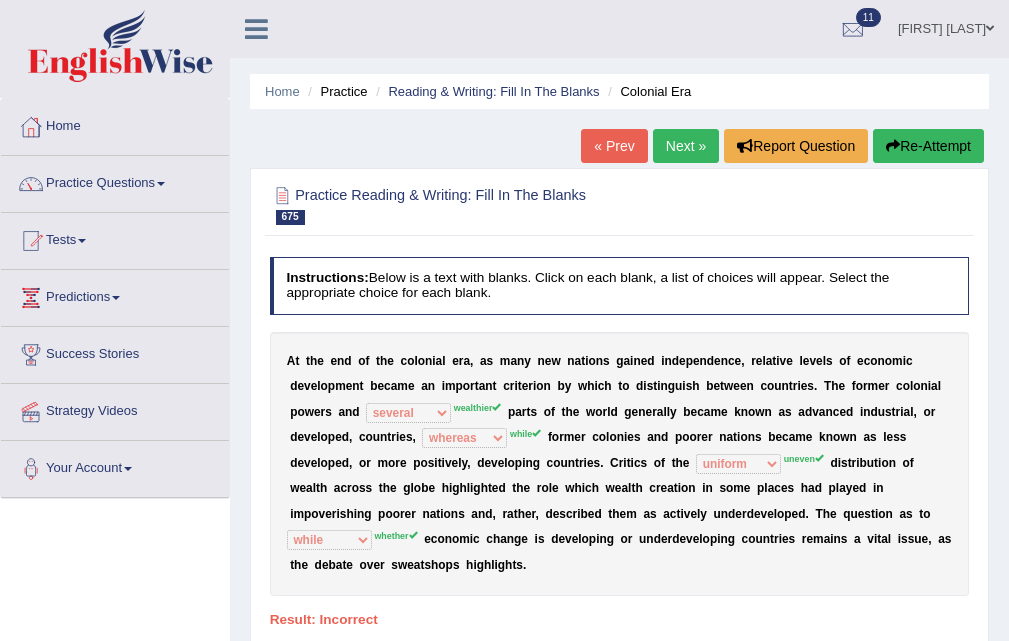 click on "Next »" at bounding box center (686, 146) 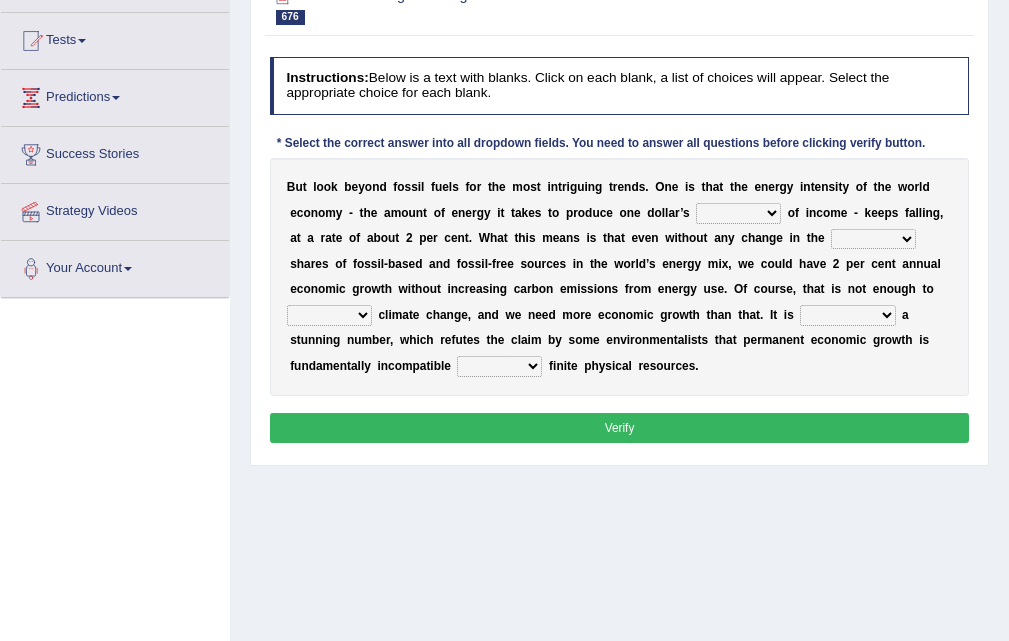 scroll, scrollTop: 150, scrollLeft: 0, axis: vertical 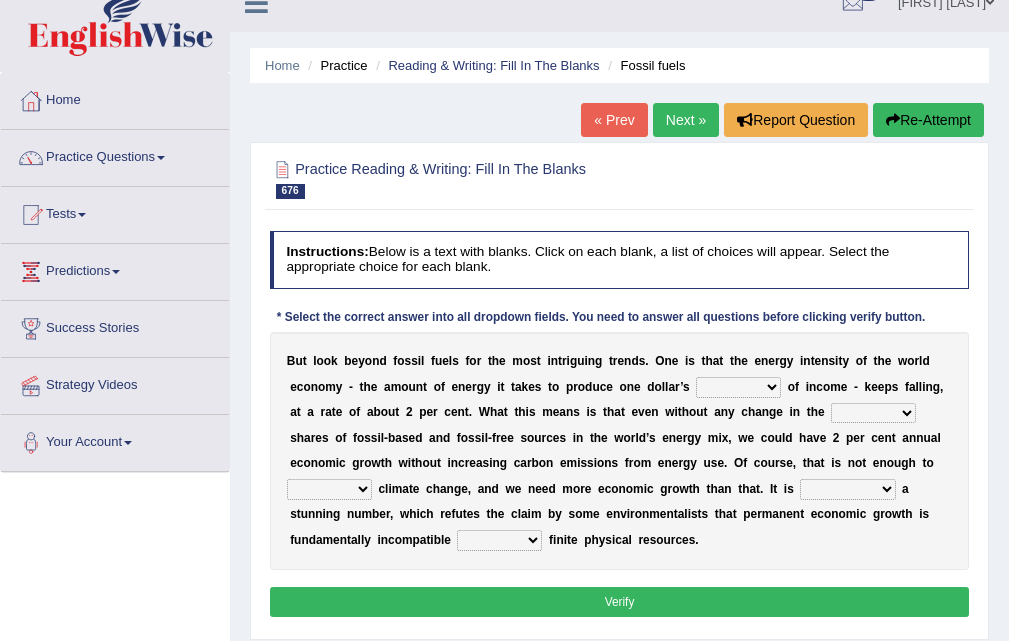click on "plenty money value worth" at bounding box center [738, 387] 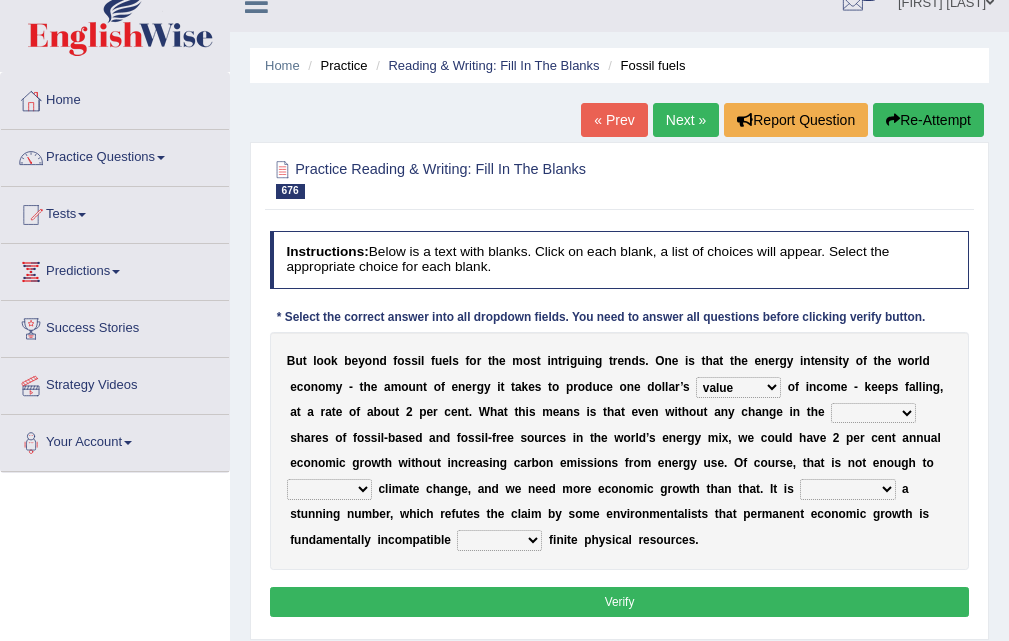 click on "plenty money value worth" at bounding box center [738, 387] 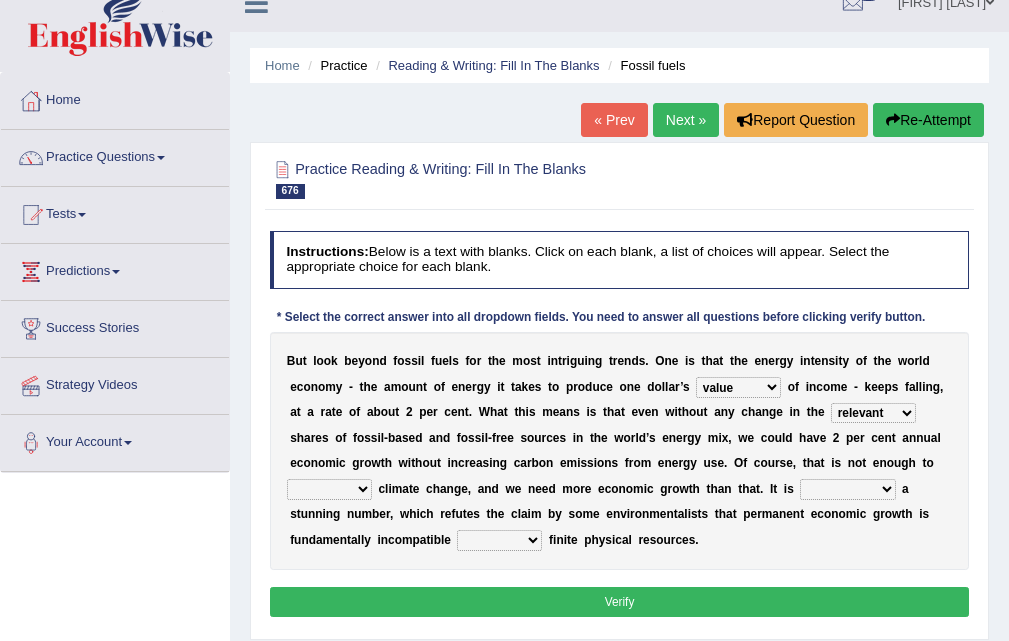 click on "thus thereby also nonetheless" at bounding box center (847, 489) 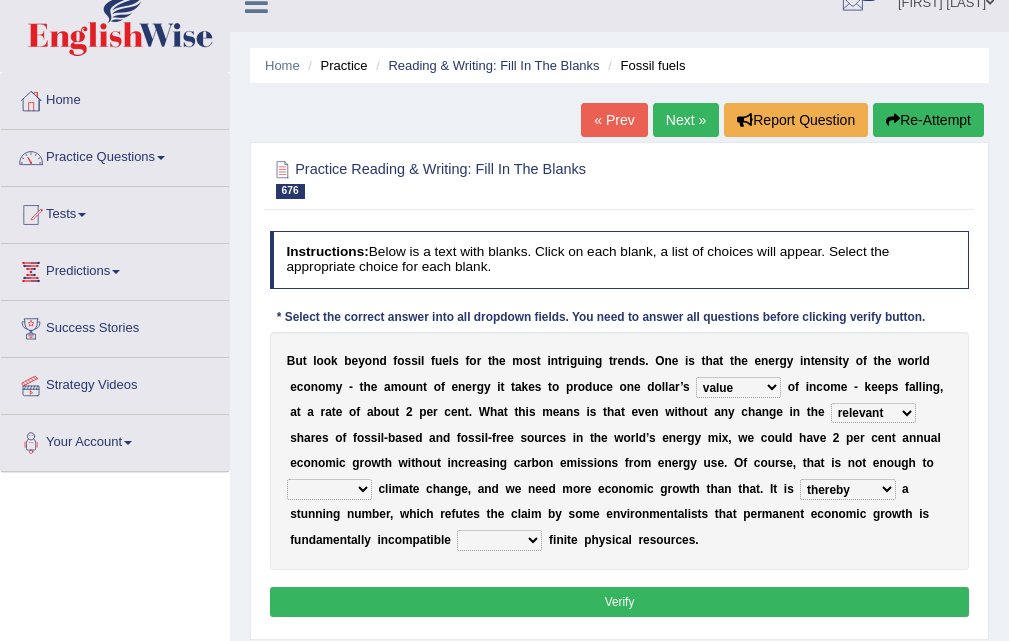 click on "outline address point highlight" at bounding box center (329, 489) 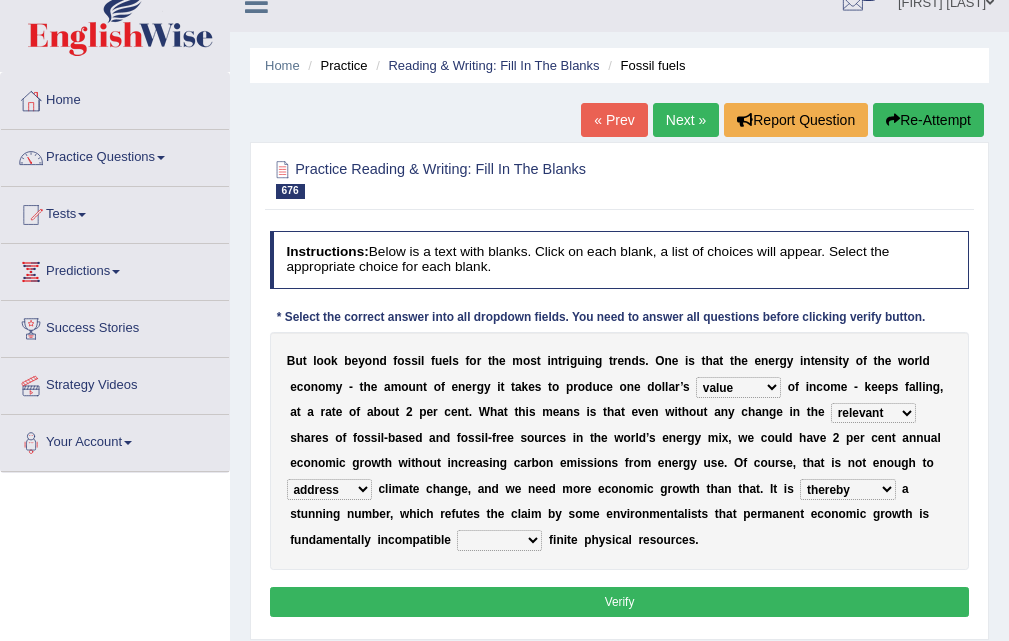 click on "over with within by" at bounding box center (499, 540) 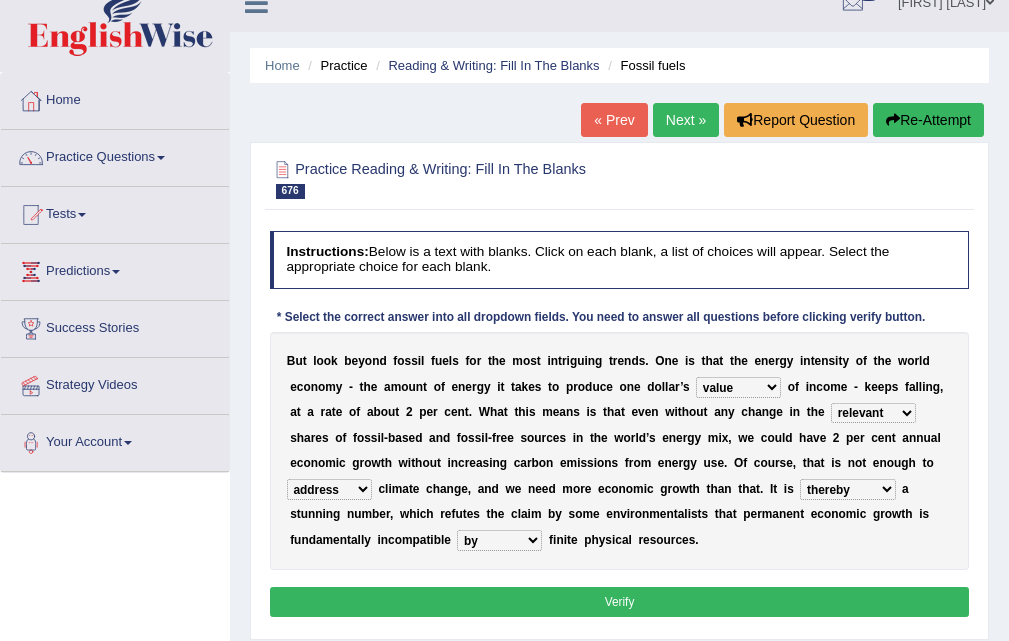 click on "over with within by" at bounding box center [499, 540] 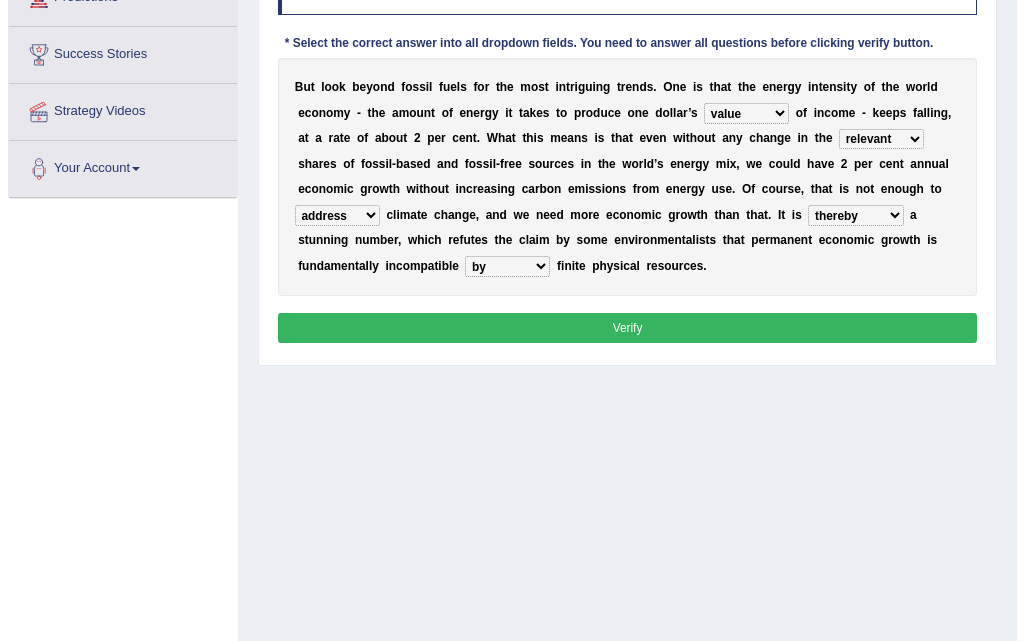 scroll, scrollTop: 326, scrollLeft: 0, axis: vertical 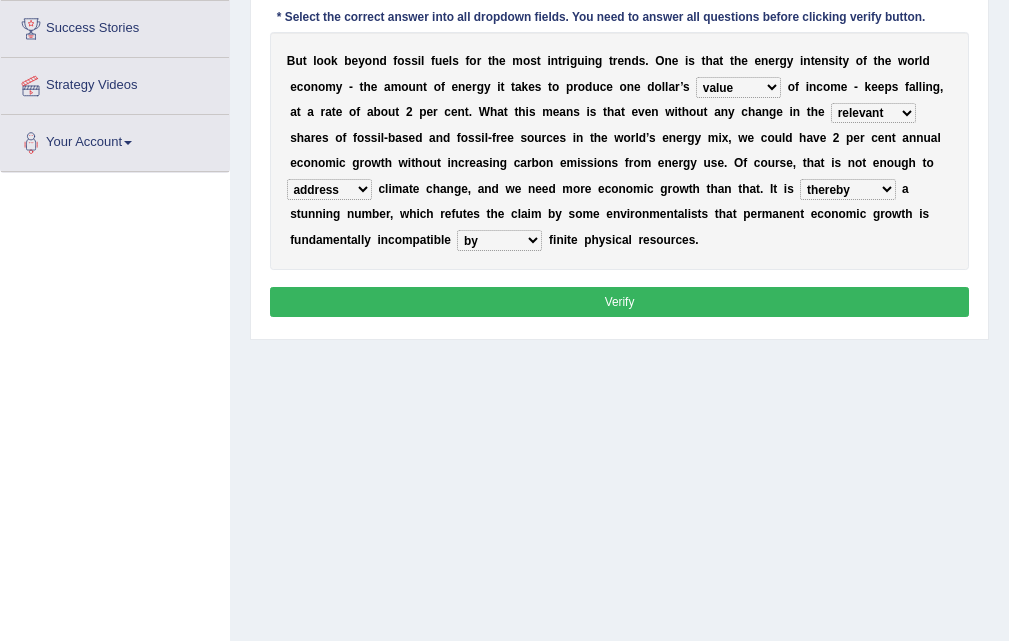 click on "Verify" at bounding box center (620, 301) 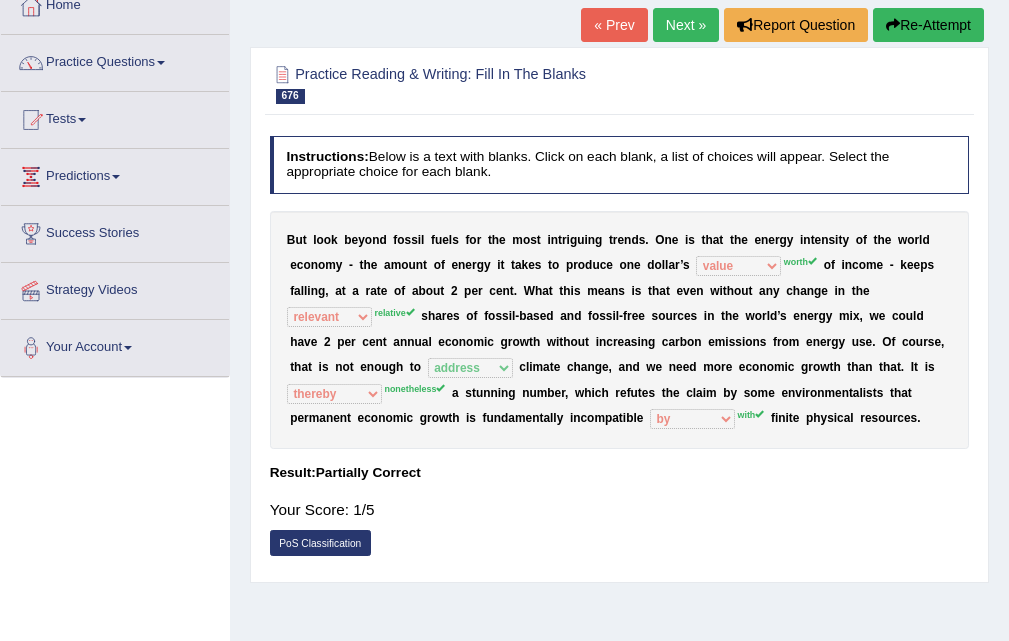 scroll, scrollTop: 0, scrollLeft: 0, axis: both 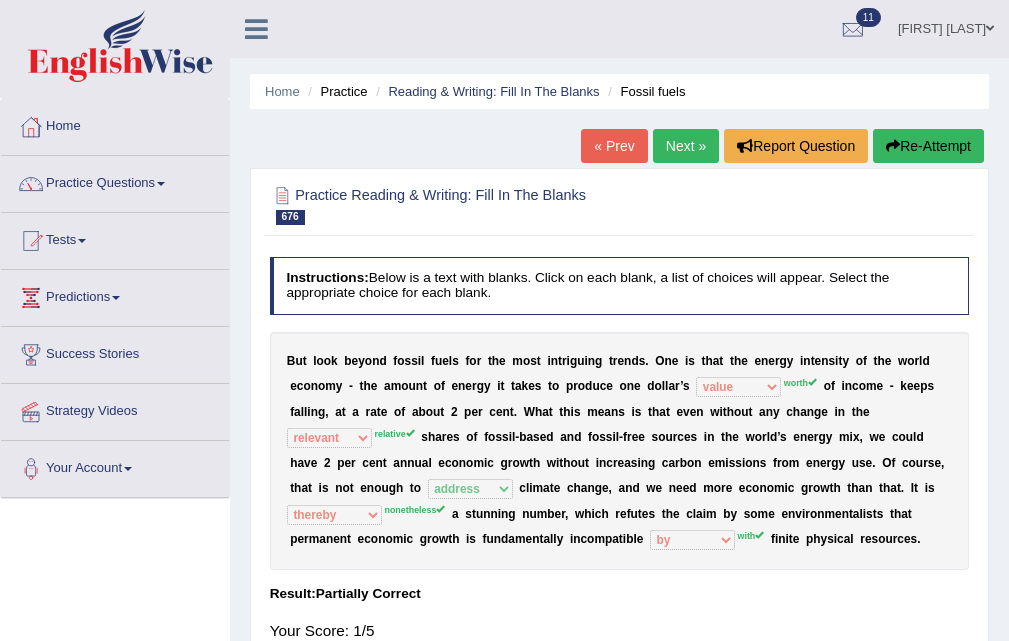 click on "Next »" at bounding box center (686, 146) 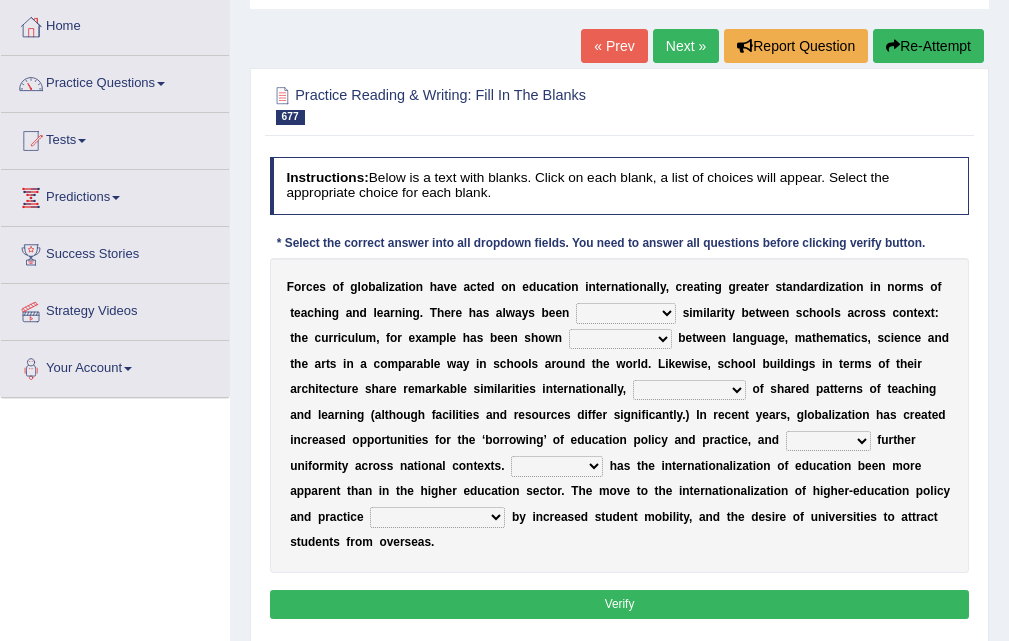 scroll, scrollTop: 100, scrollLeft: 0, axis: vertical 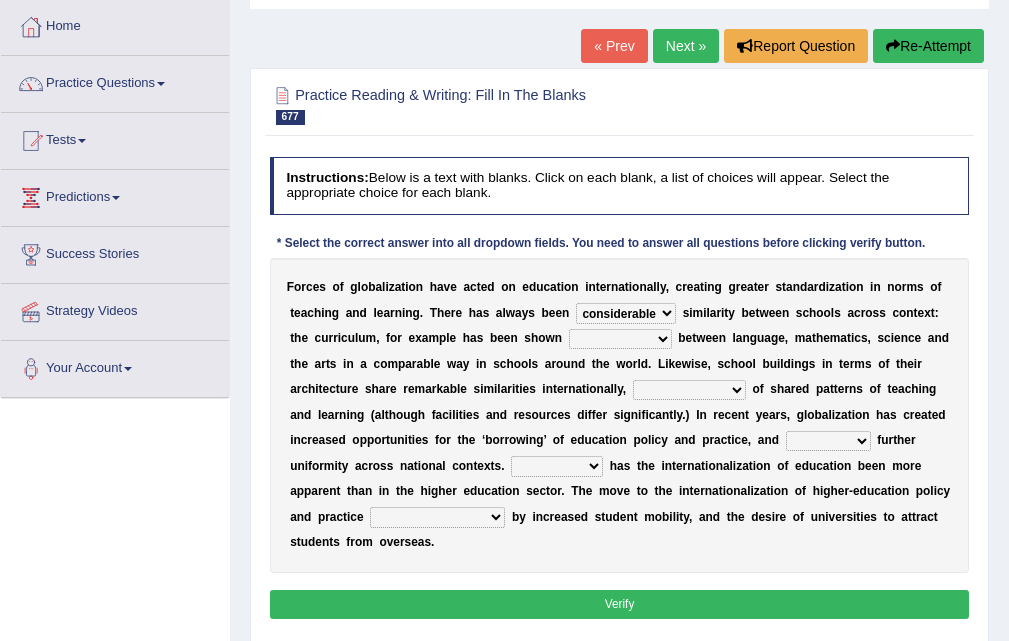 click on "considerable countable unforseeable unstable" at bounding box center (626, 313) 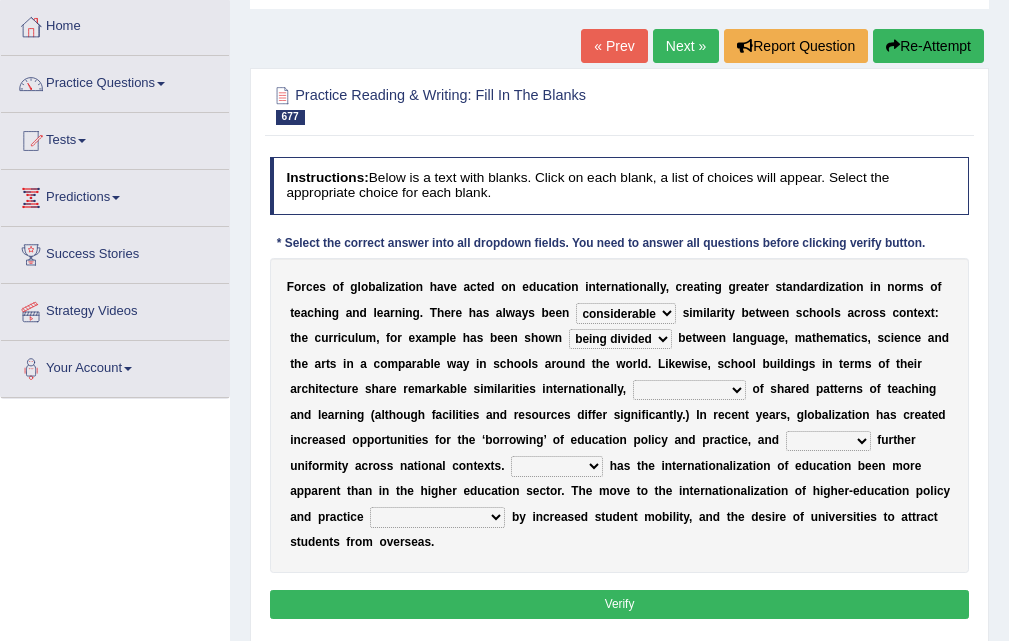 click on "for a result without a result resulted as as a result" at bounding box center (689, 390) 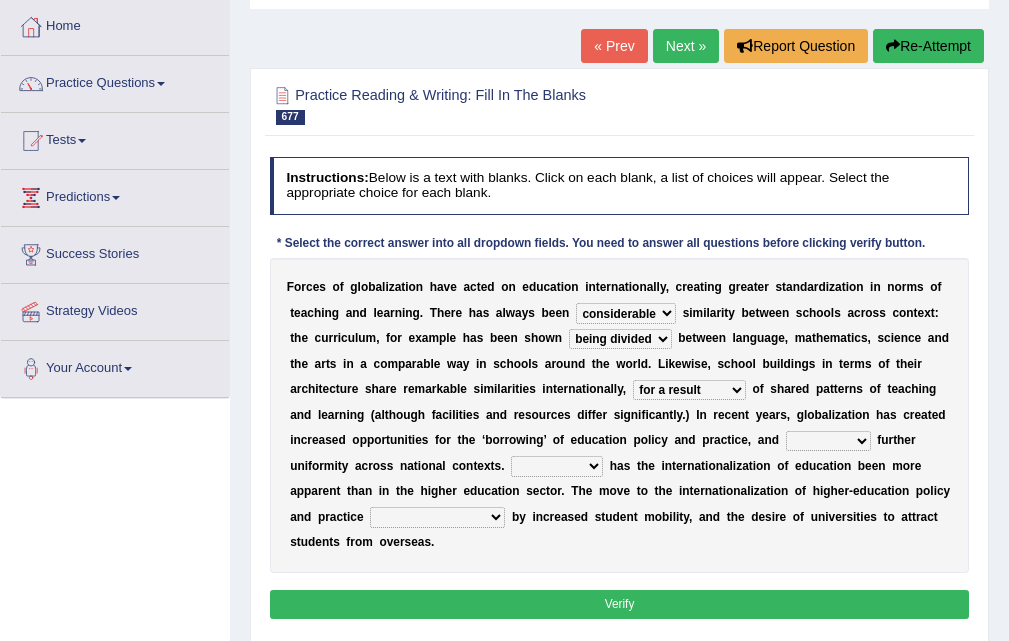 click on "for a result without a result resulted as as a result" at bounding box center [689, 390] 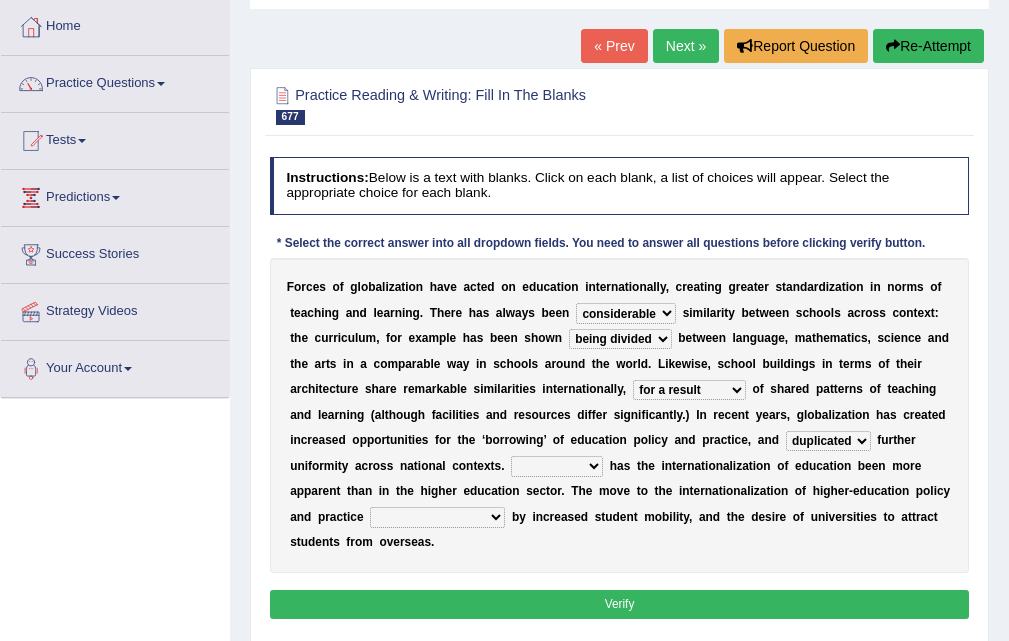 click on "duplicated exempted generated dispensed" at bounding box center (828, 441) 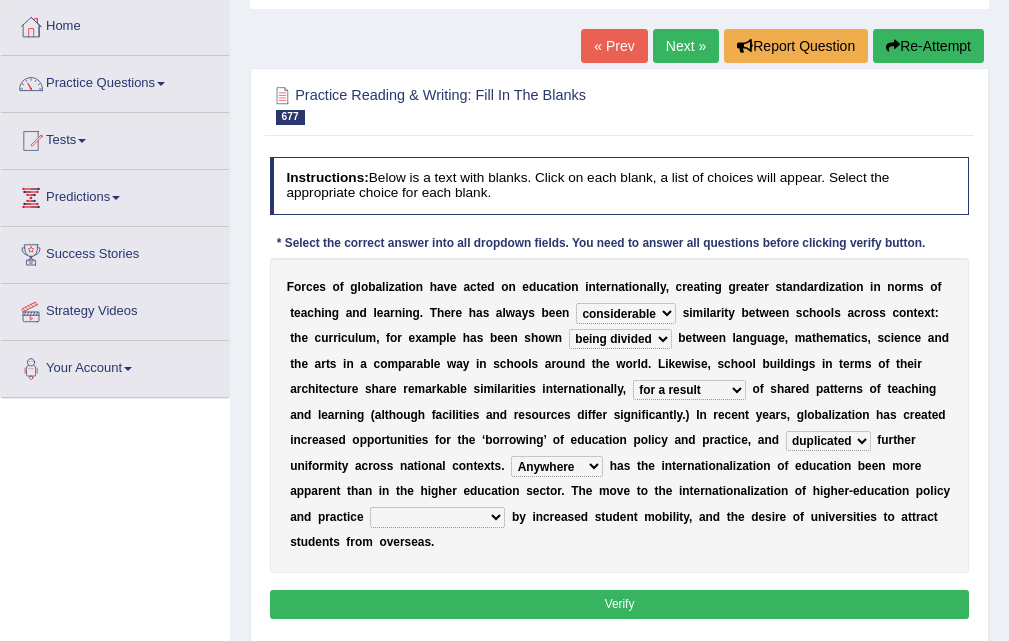 click on "Anywhere Somewhere Everywhere Nowhere" at bounding box center (557, 466) 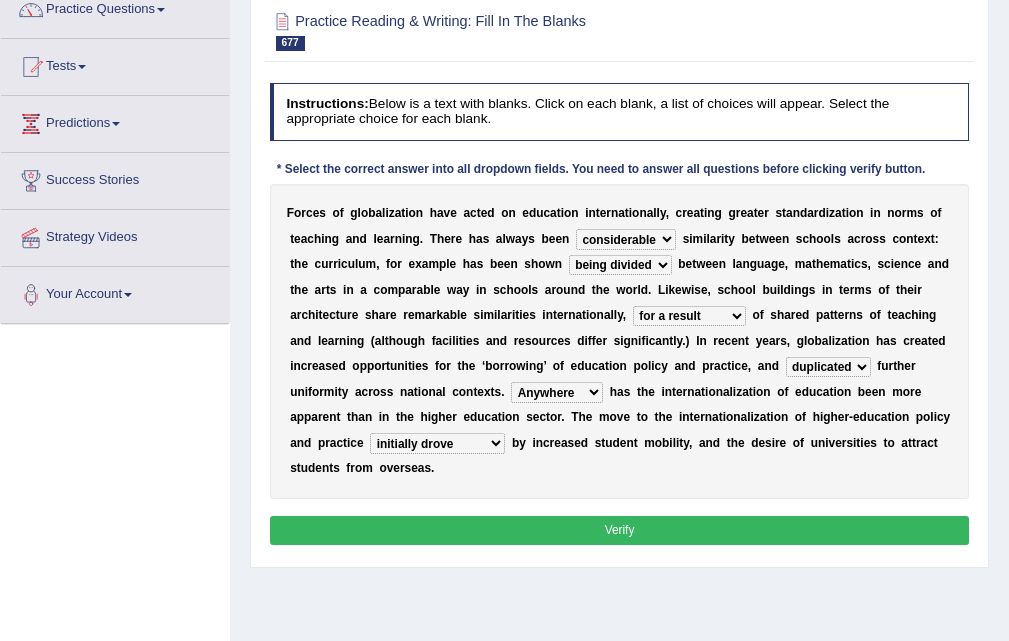 scroll, scrollTop: 400, scrollLeft: 0, axis: vertical 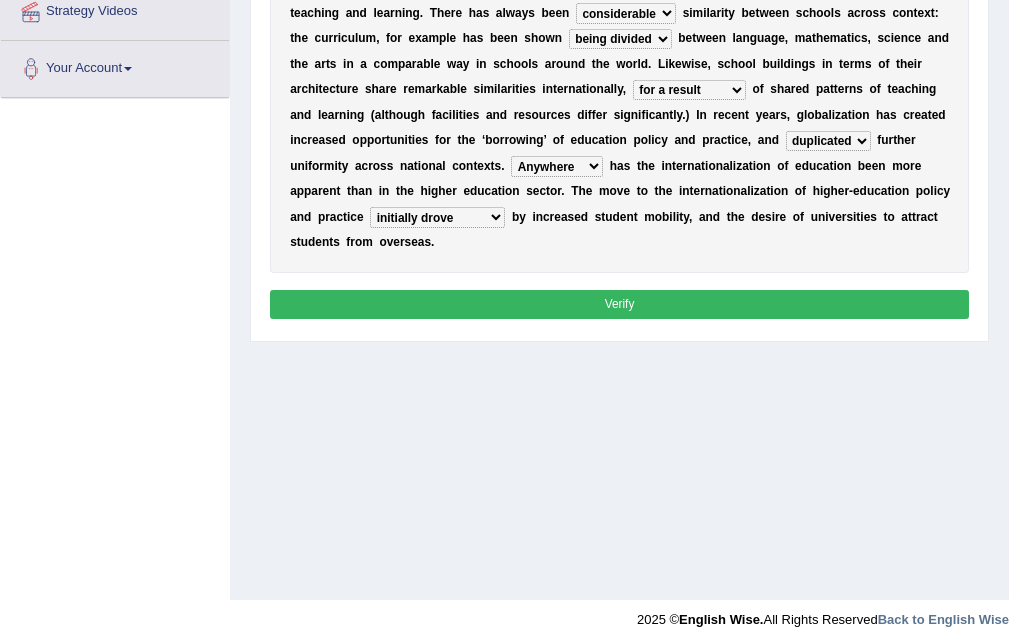 click on "Verify" at bounding box center (620, 304) 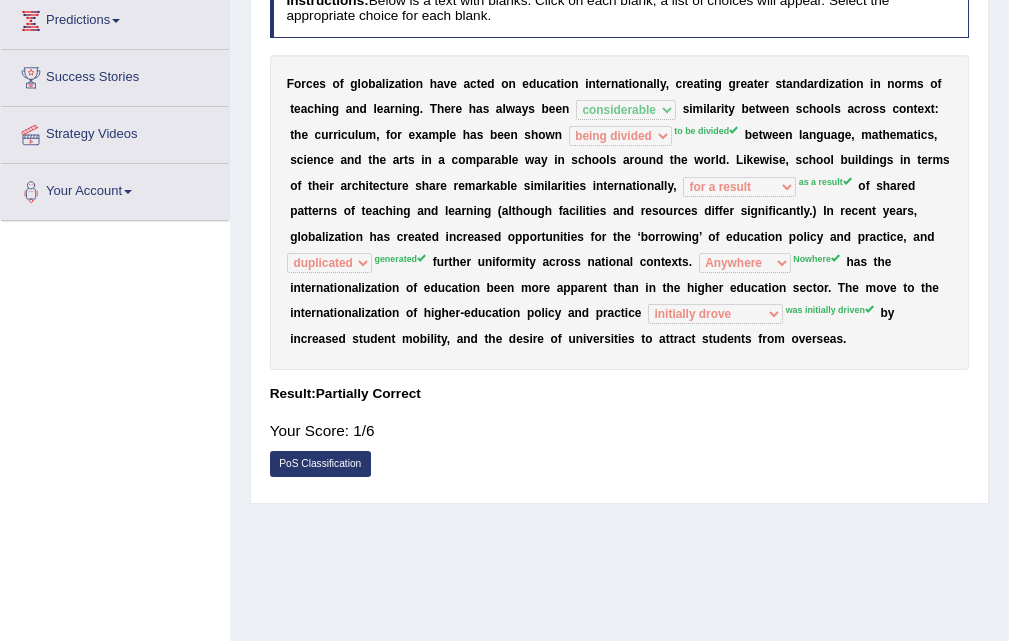 scroll, scrollTop: 0, scrollLeft: 0, axis: both 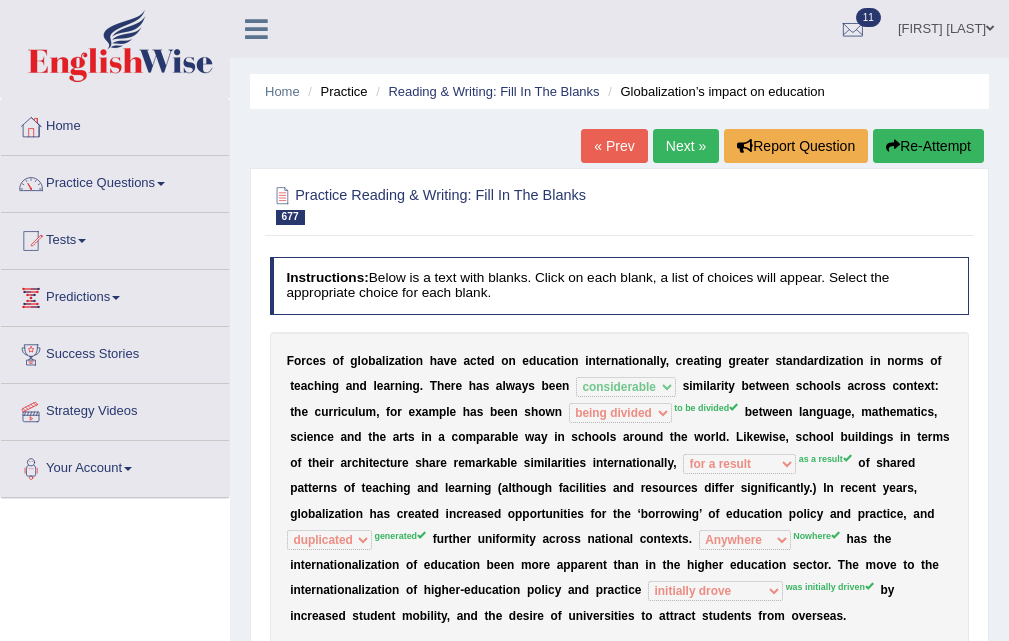 click on "Next »" at bounding box center [686, 146] 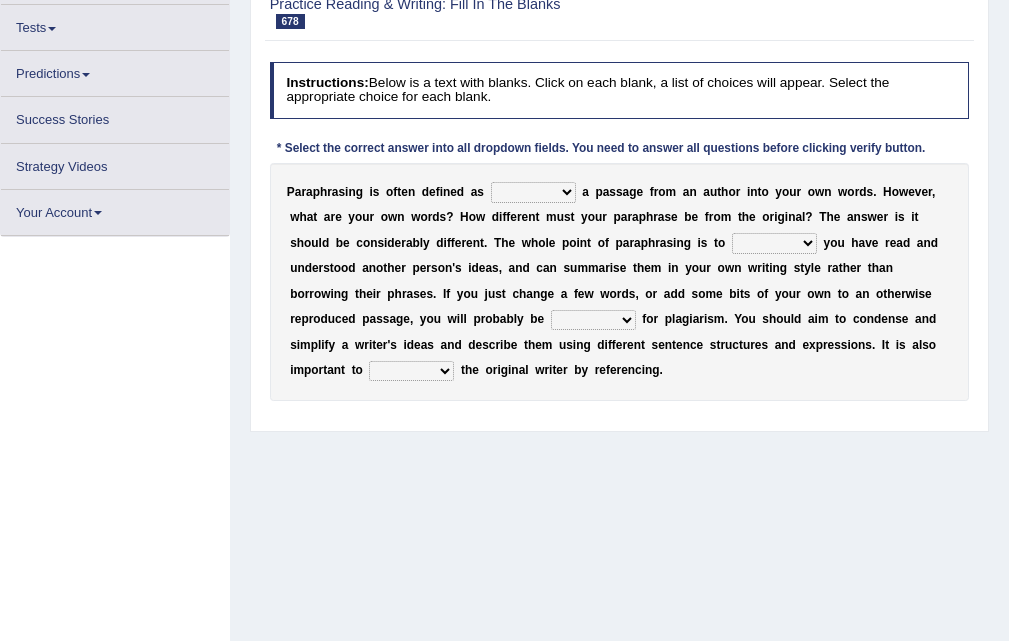scroll, scrollTop: 0, scrollLeft: 0, axis: both 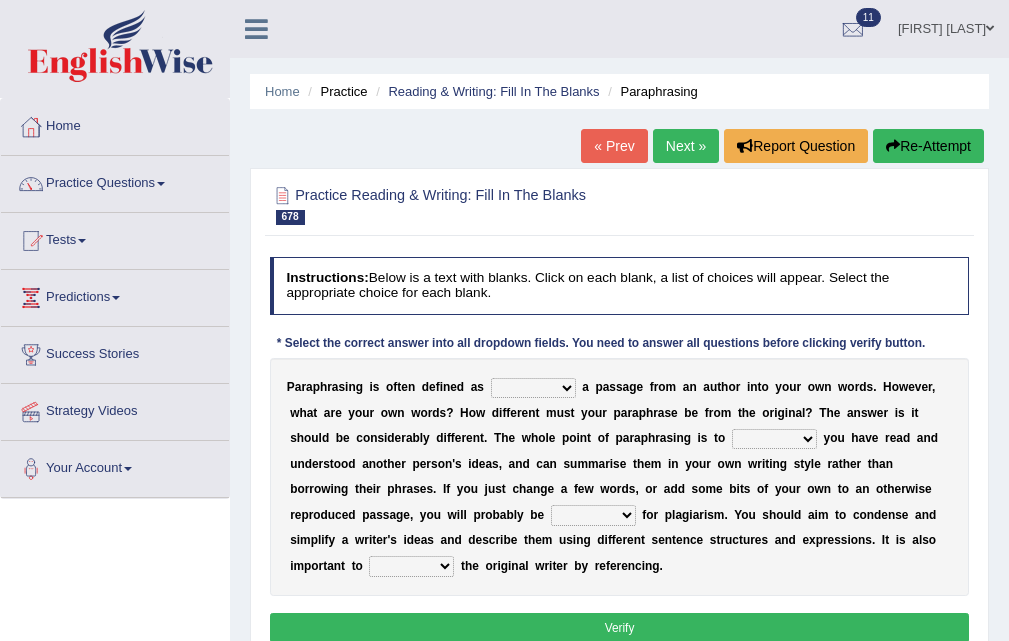 click on "P a r a p h r a s i n g    i s    o f t e n    d e f i n e d    a s    placed putting planked pleaded    a    p a s s a g e    f r o m    a n    a u t h o r    i n t o    y o u r    o w n    w o r d s .    H o w e v e r ,    w h a t    a r e    y o u r    o w n    w o r d s ?    H o w    d i f f e r e n t    m u s t    y o u r    p a r a p h r a s e    b e    f r o m    t h e    o r i g i n a l ?    T h e    a n s w e r    i s    i t    s h o u l d    b e    c o n s i d e r a b l y    d i f f e r e n t .    T h e    w h o l e    p o i n t    o f    p a r a p h r a s i n g    i s    t o    snow stole show slow    y o u    h a v e    r e a d    a n d    u n d e r s t o o d    a n o t h e r    p e r s o n ' s    i d e a s ,    a n d    c a n    s u m m a r i s e    t h e m    i n    y o u r    o w n    w r i t i n g    s t y l e    r a t h e r    t h a n    b o r r o w i n g    t h e i r    p h r a s e s .    I f    y o u    j u s t    c h a" at bounding box center (620, 477) 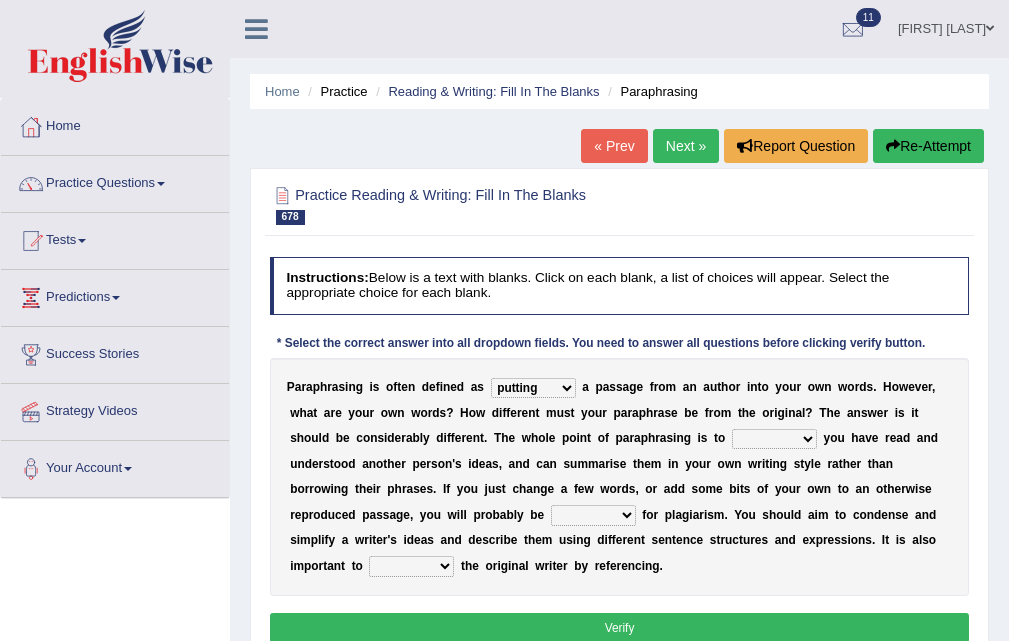 click on "placed putting planked pleaded" at bounding box center (533, 388) 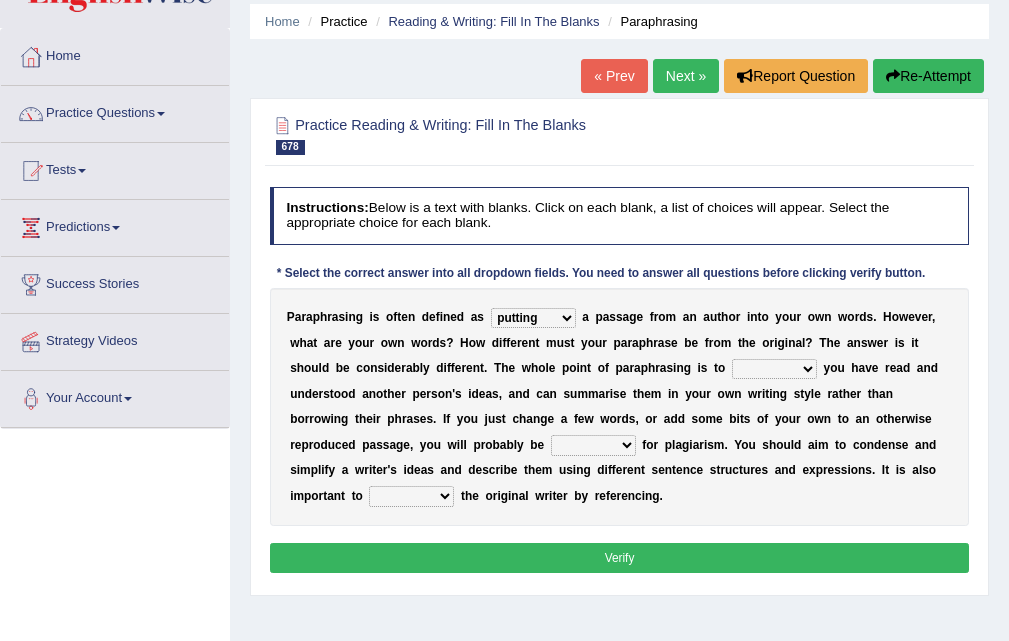 scroll, scrollTop: 100, scrollLeft: 0, axis: vertical 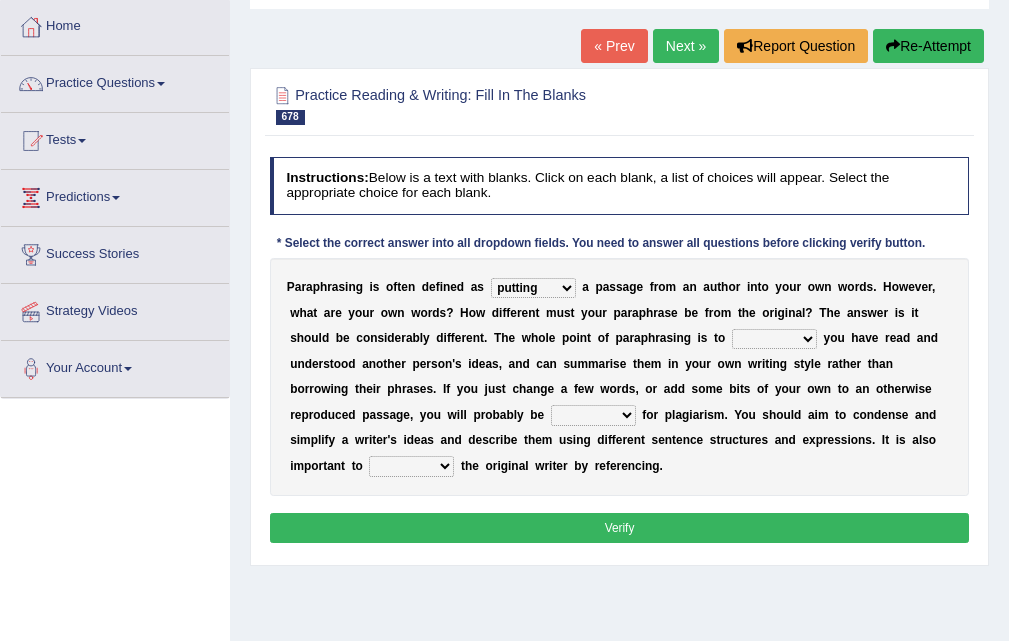 click on "snow stole show slow" at bounding box center (774, 339) 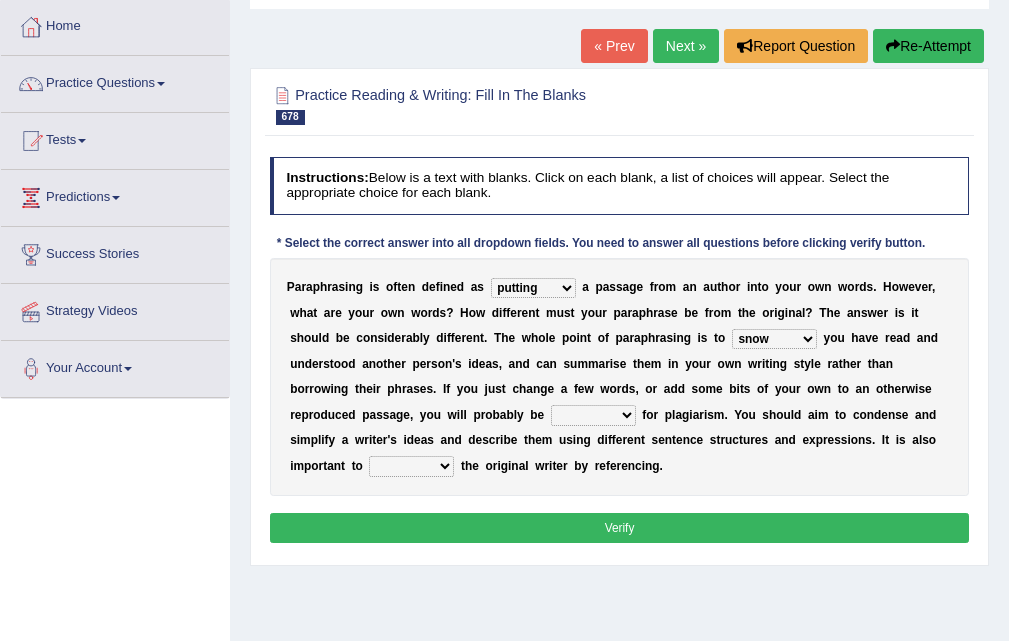 click on "penalised priced advised lighted" at bounding box center (593, 415) 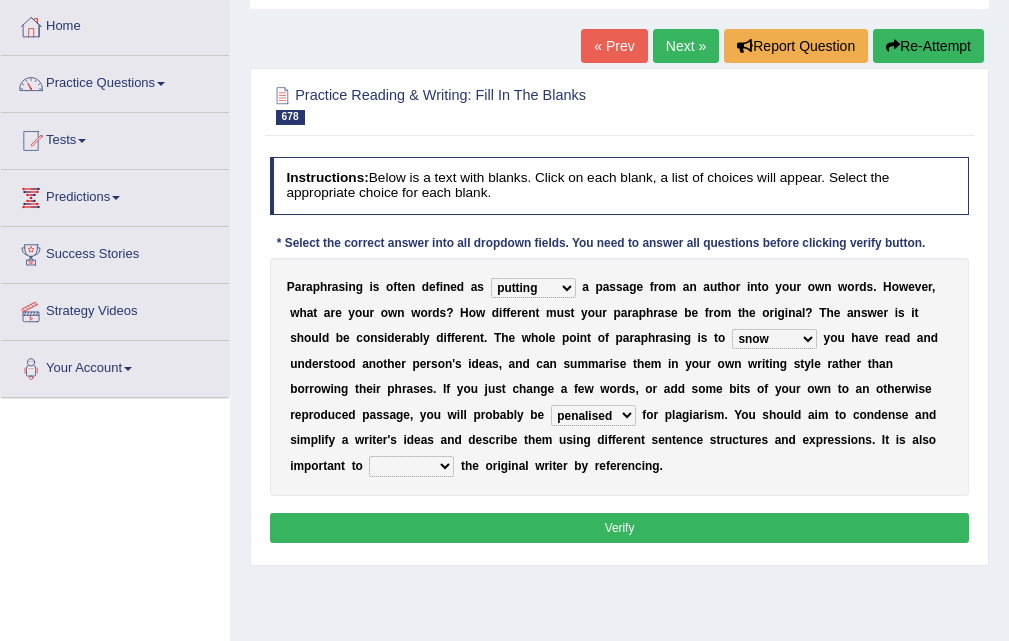 click on "penalised priced advised lighted" at bounding box center (593, 415) 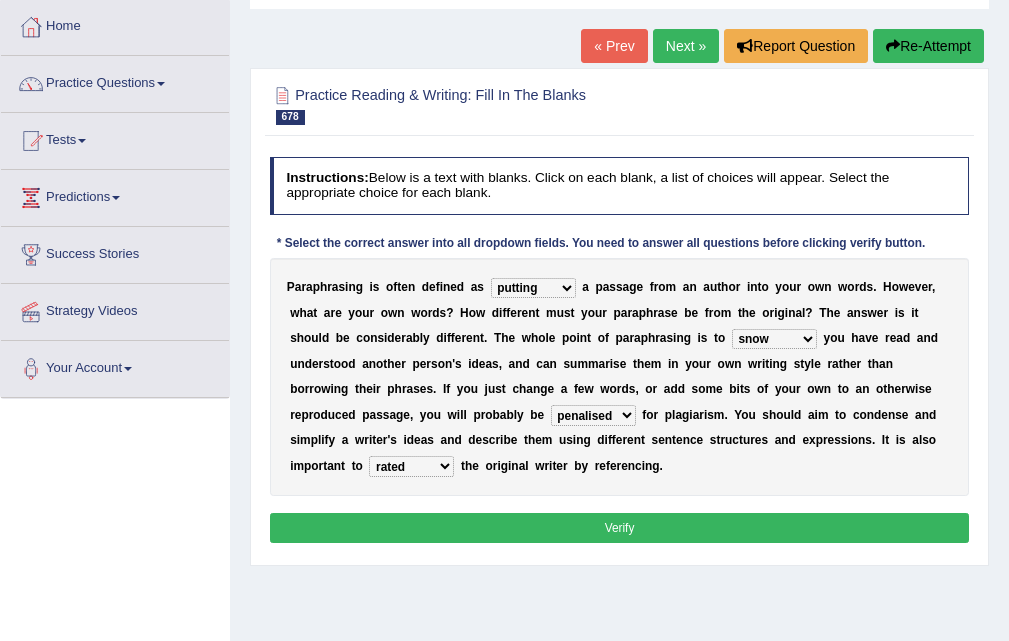 click on "Verify" at bounding box center (620, 527) 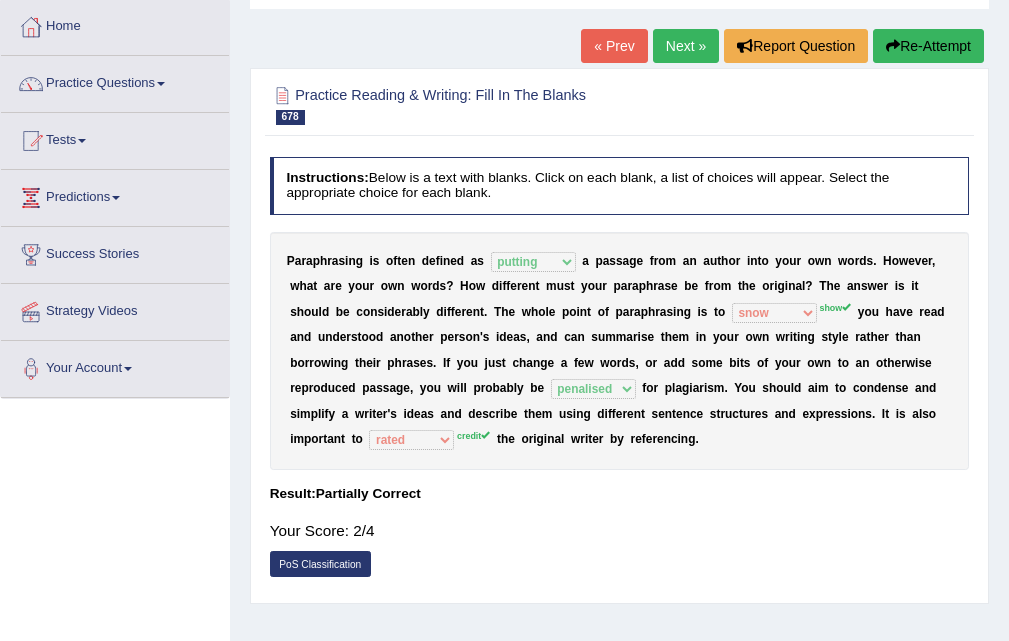 scroll, scrollTop: 0, scrollLeft: 0, axis: both 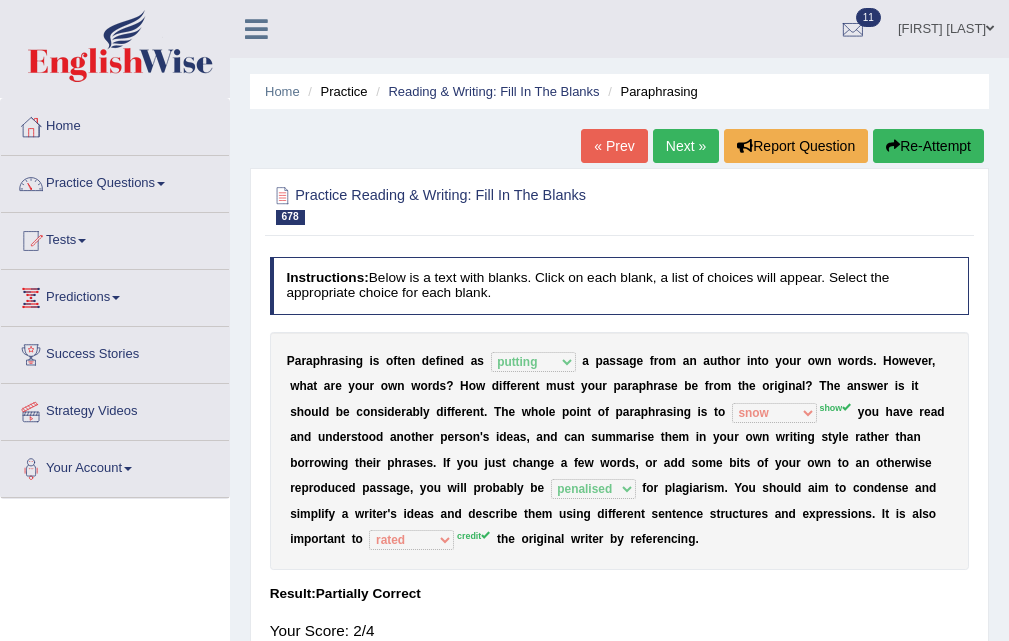 click on "Next »" at bounding box center (686, 146) 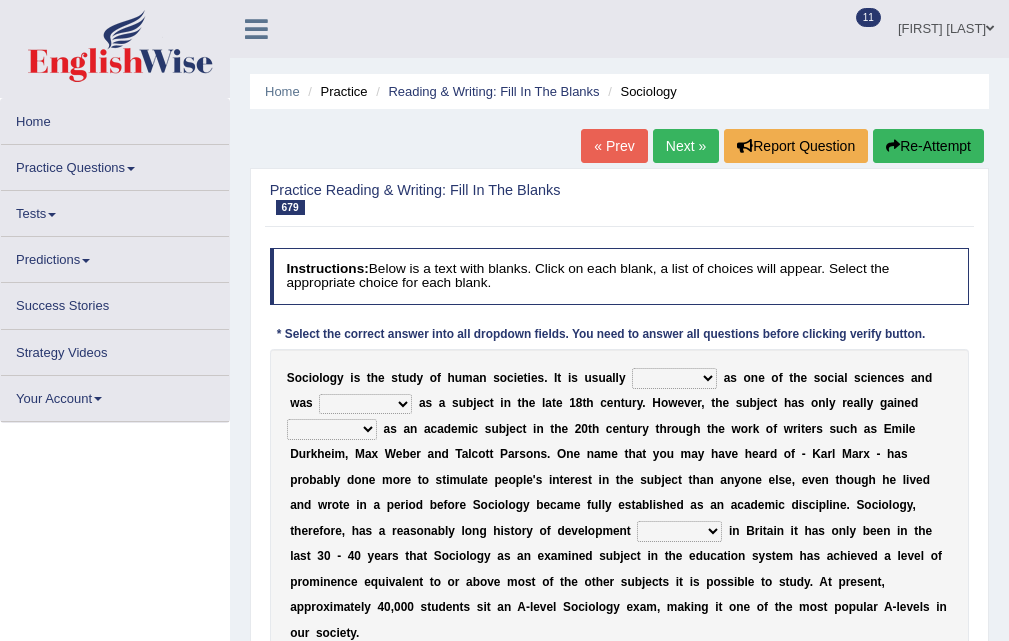 scroll, scrollTop: 0, scrollLeft: 0, axis: both 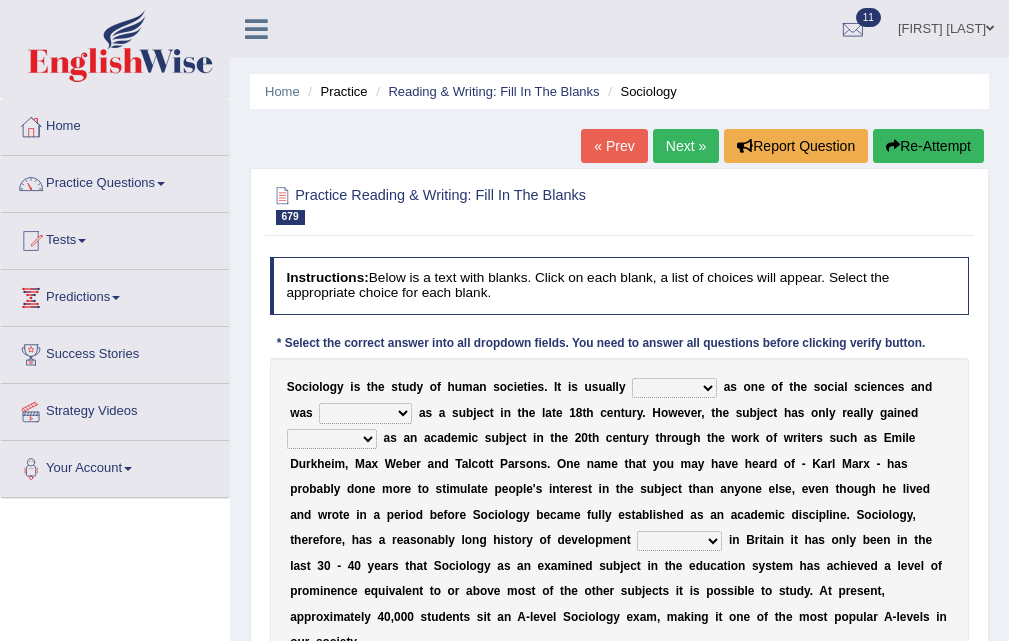 click on "lagged settled selected classed" at bounding box center [674, 388] 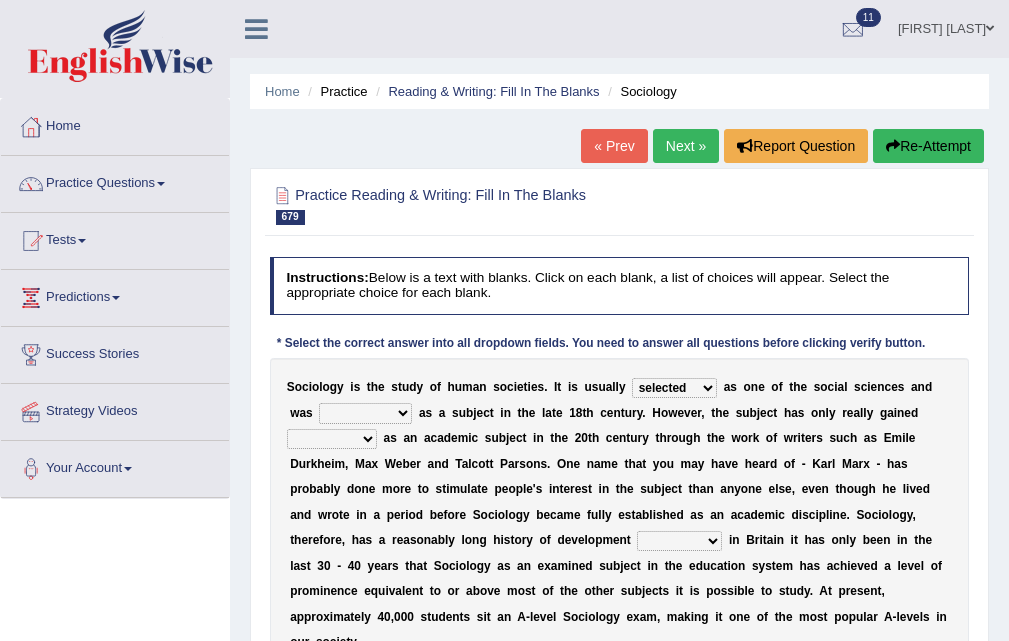 click on "lagged settled selected classed" at bounding box center (674, 388) 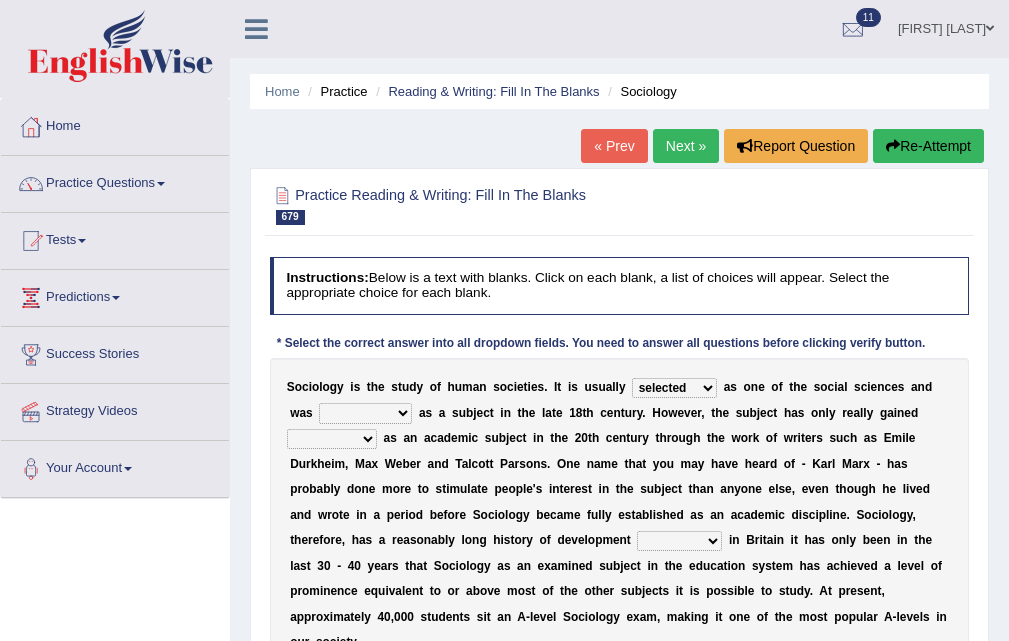 click on "endangered established envisaged entitled" at bounding box center (365, 413) 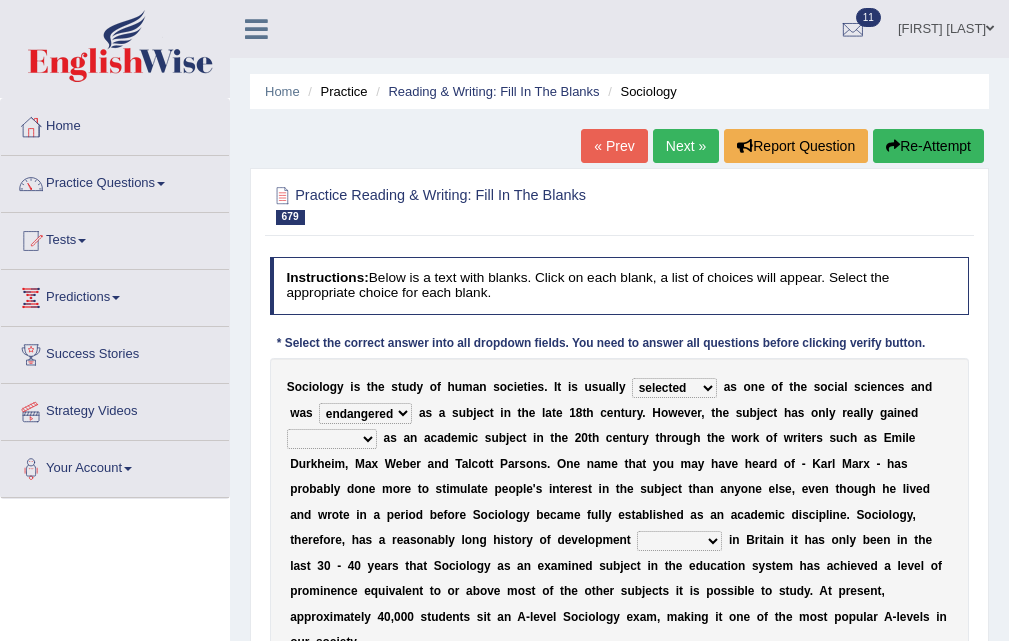 click on "endangered established envisaged entitled" at bounding box center (365, 413) 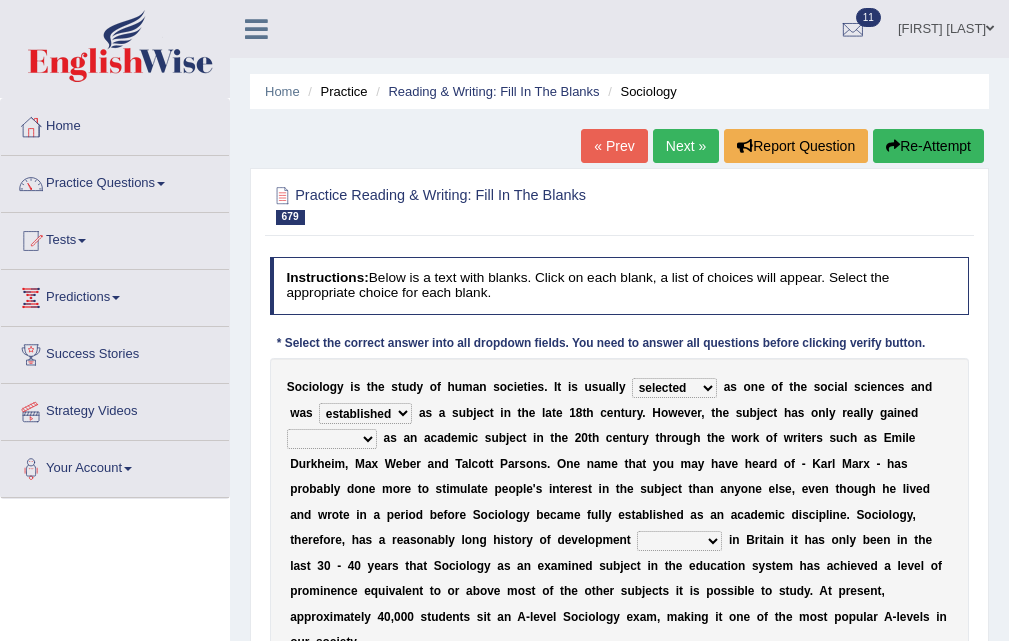 click on "endangered established envisaged entitled" at bounding box center (365, 413) 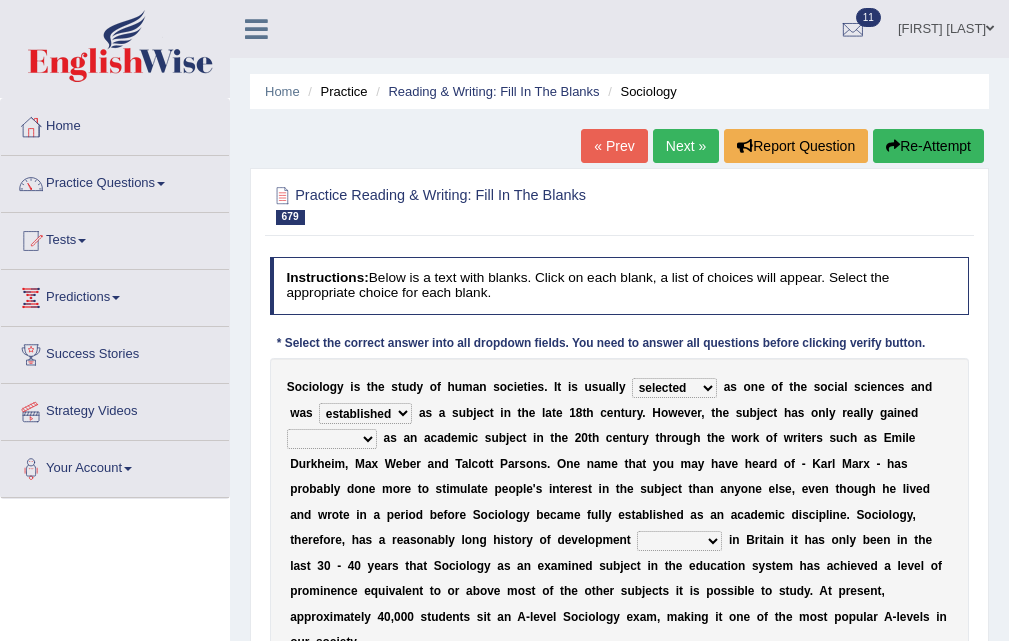 select on "acceptance" 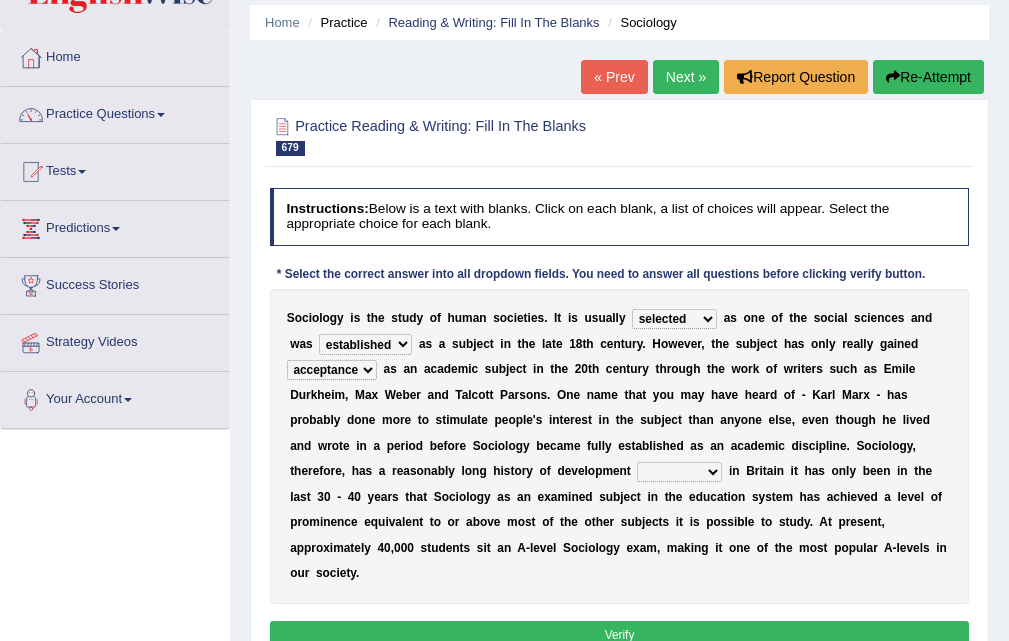 scroll, scrollTop: 100, scrollLeft: 0, axis: vertical 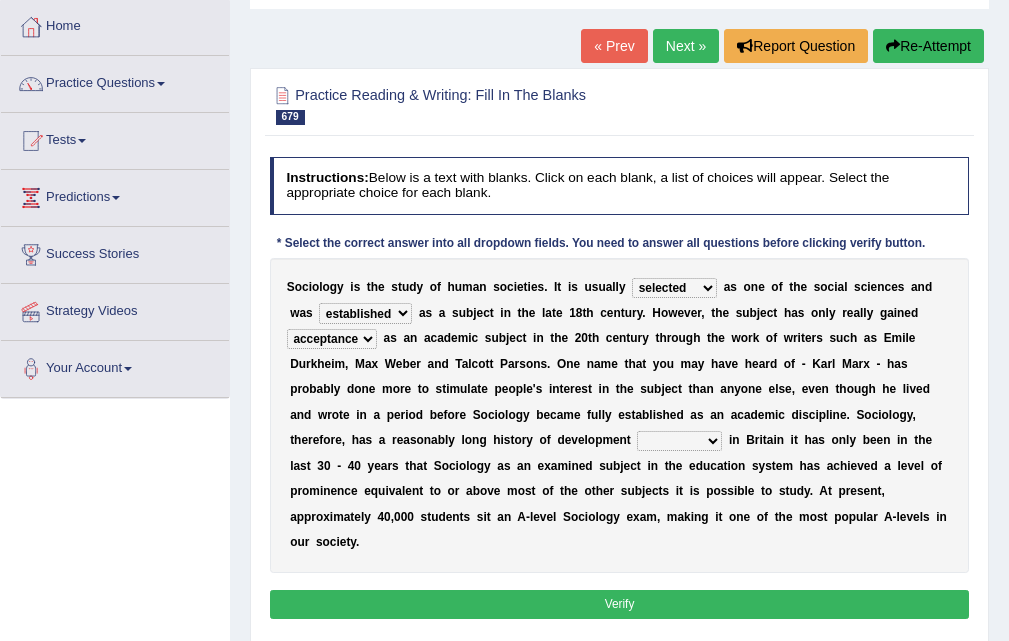 click on "as almost although almost" at bounding box center (679, 441) 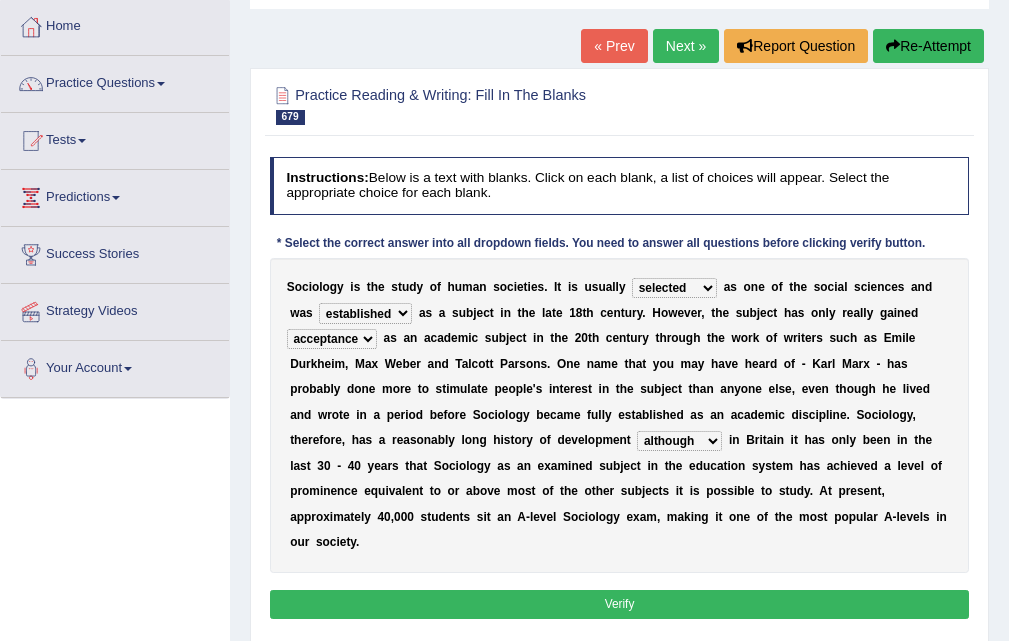 click on "Verify" at bounding box center [620, 604] 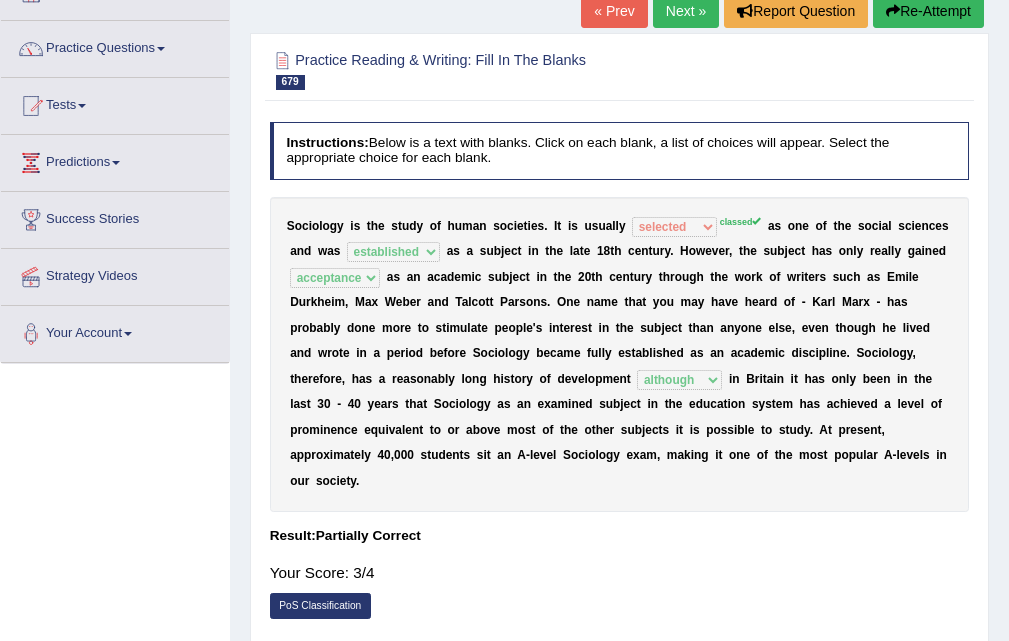 scroll, scrollTop: 100, scrollLeft: 0, axis: vertical 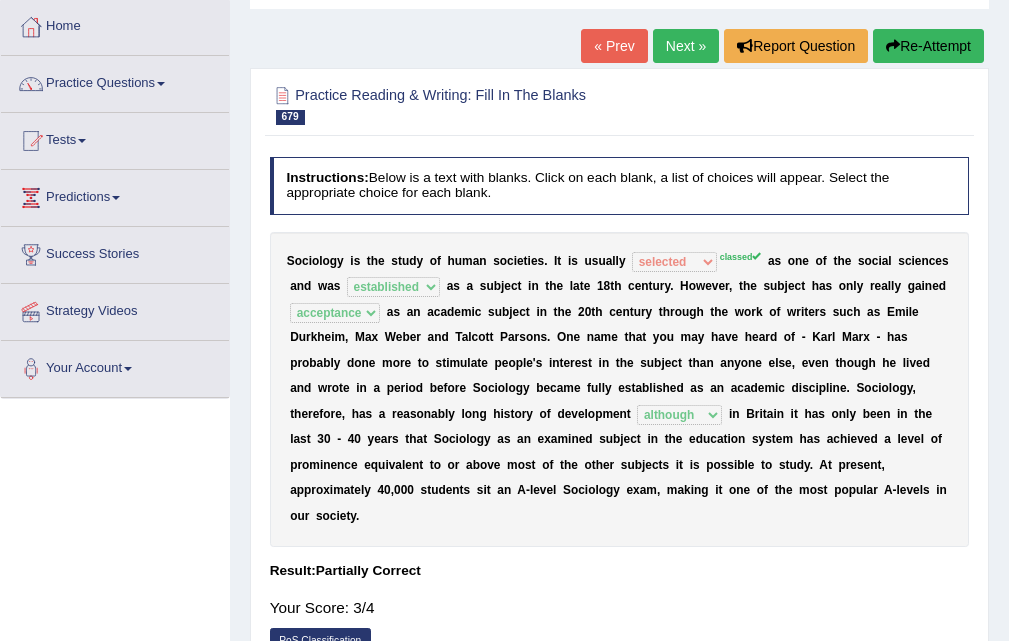 click on "Next »" at bounding box center (686, 46) 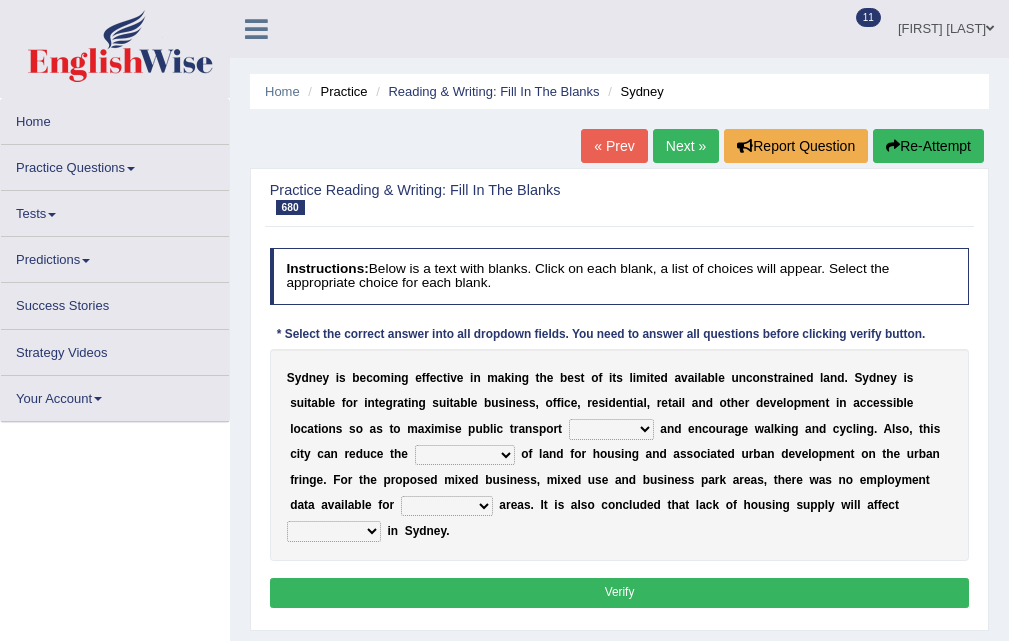 scroll, scrollTop: 0, scrollLeft: 0, axis: both 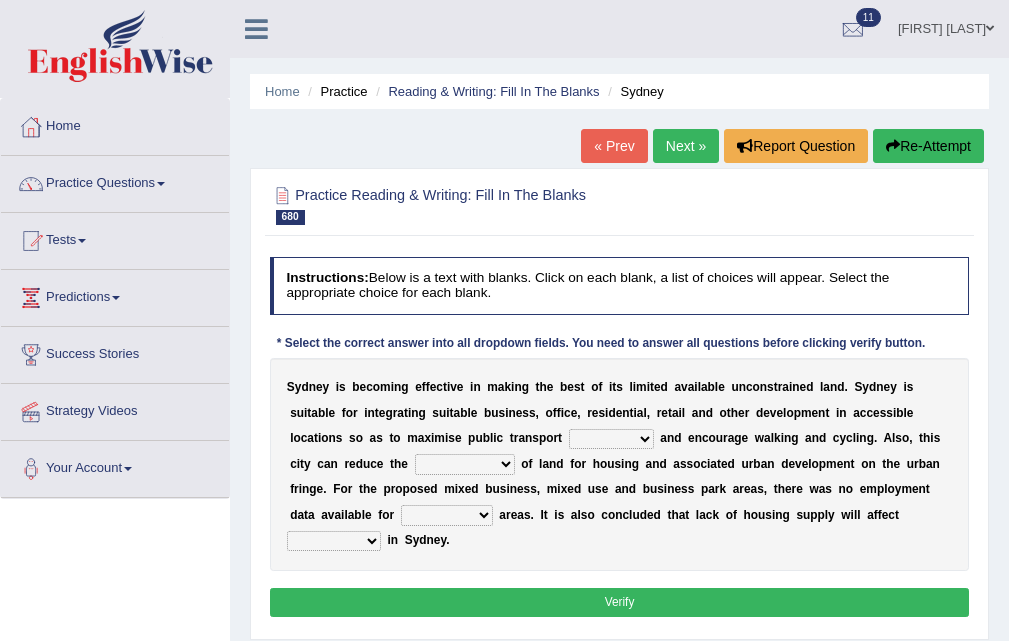 click on "patriot patronage patterned ensigns" at bounding box center (611, 439) 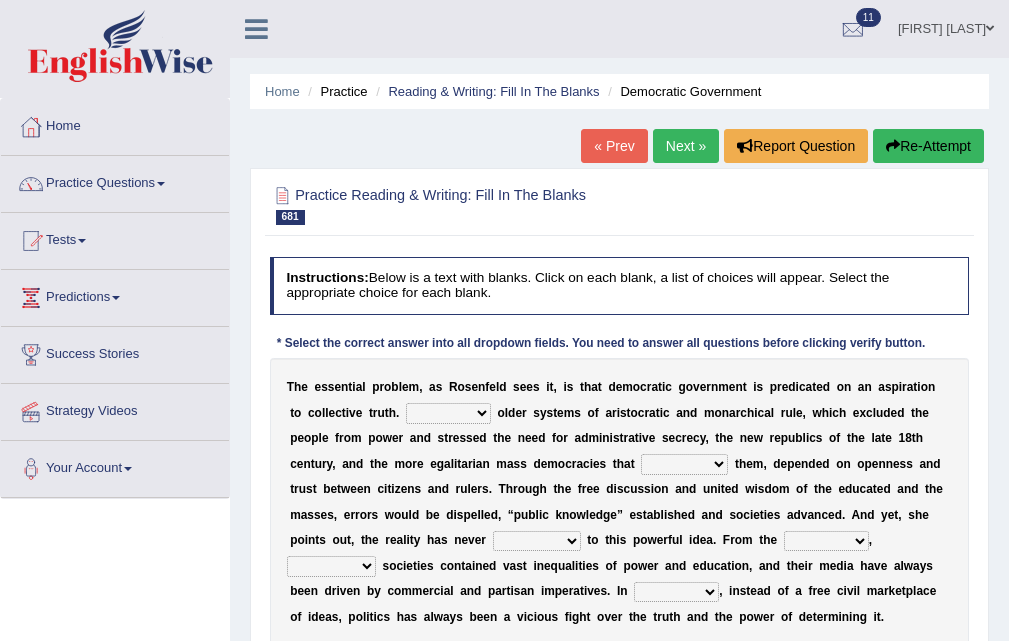 scroll, scrollTop: 0, scrollLeft: 0, axis: both 